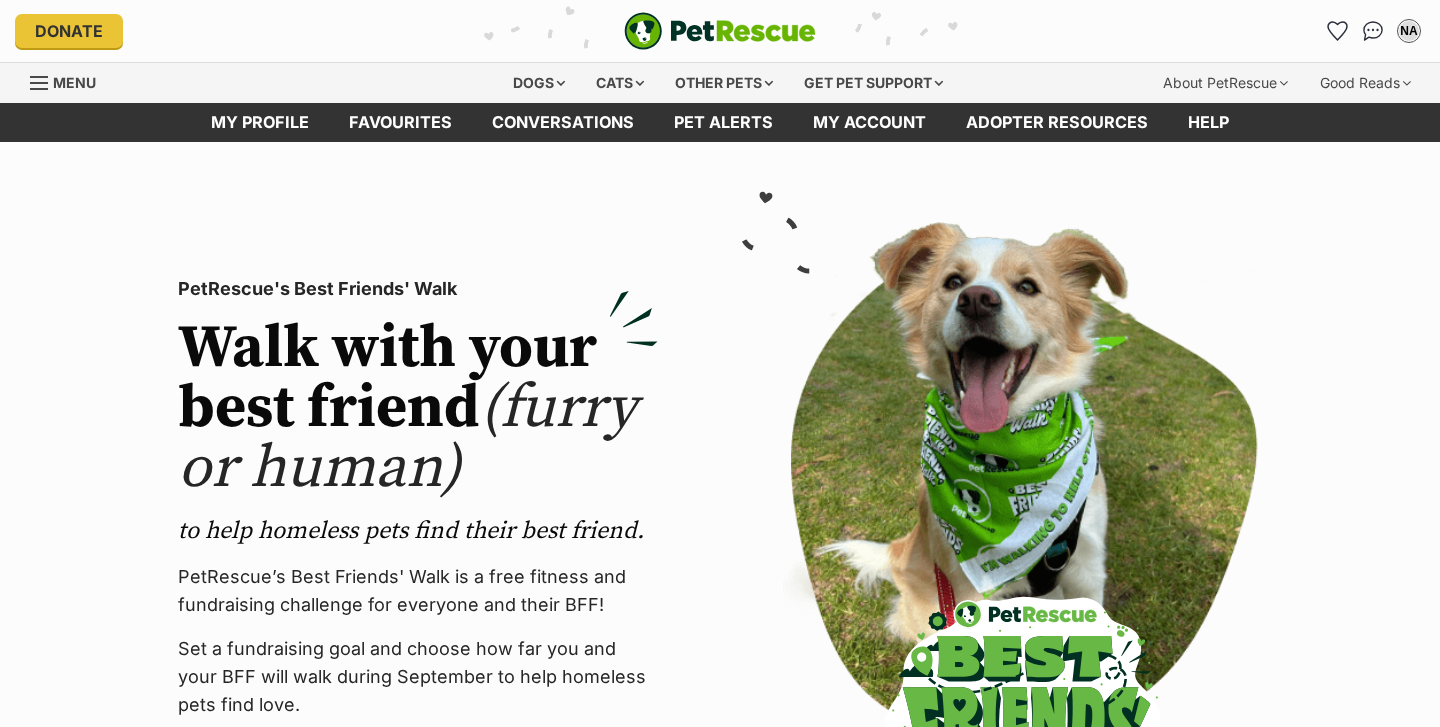 scroll, scrollTop: 0, scrollLeft: 0, axis: both 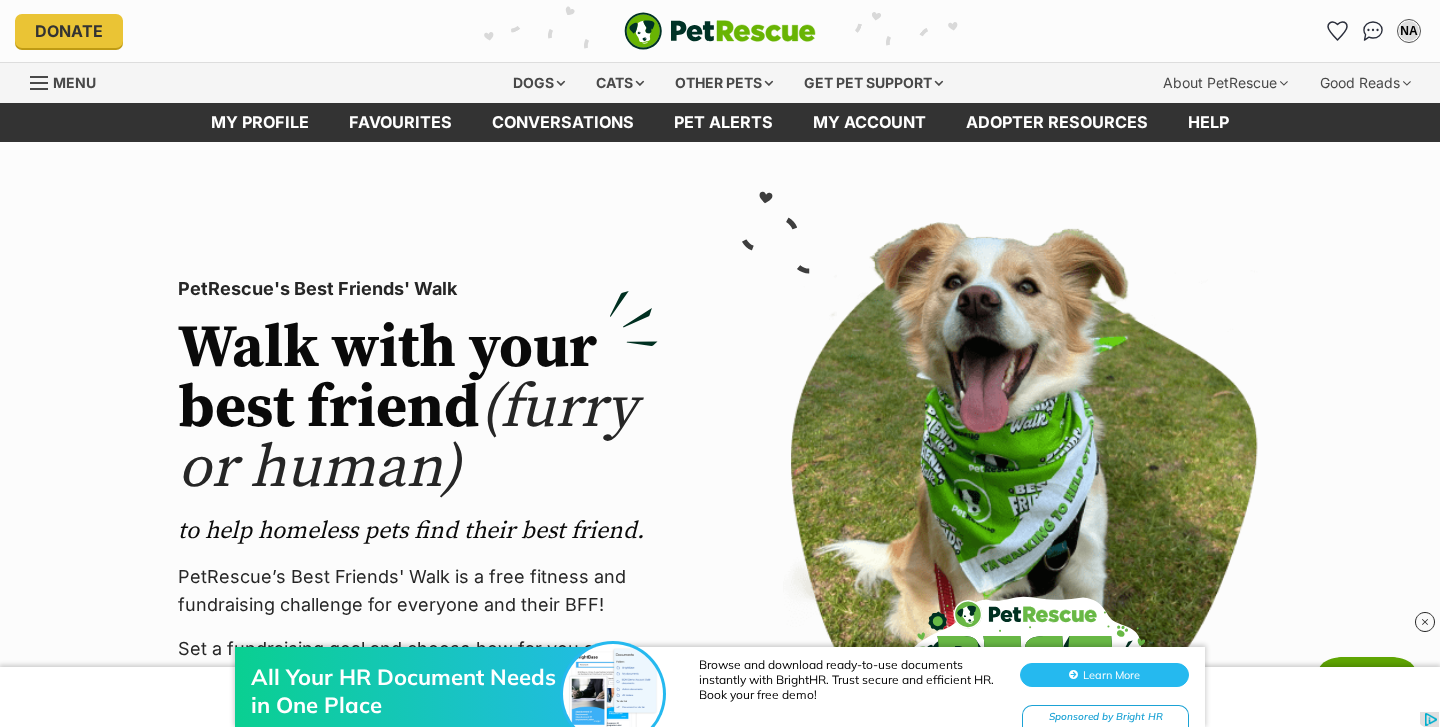 click at bounding box center (1425, 622) 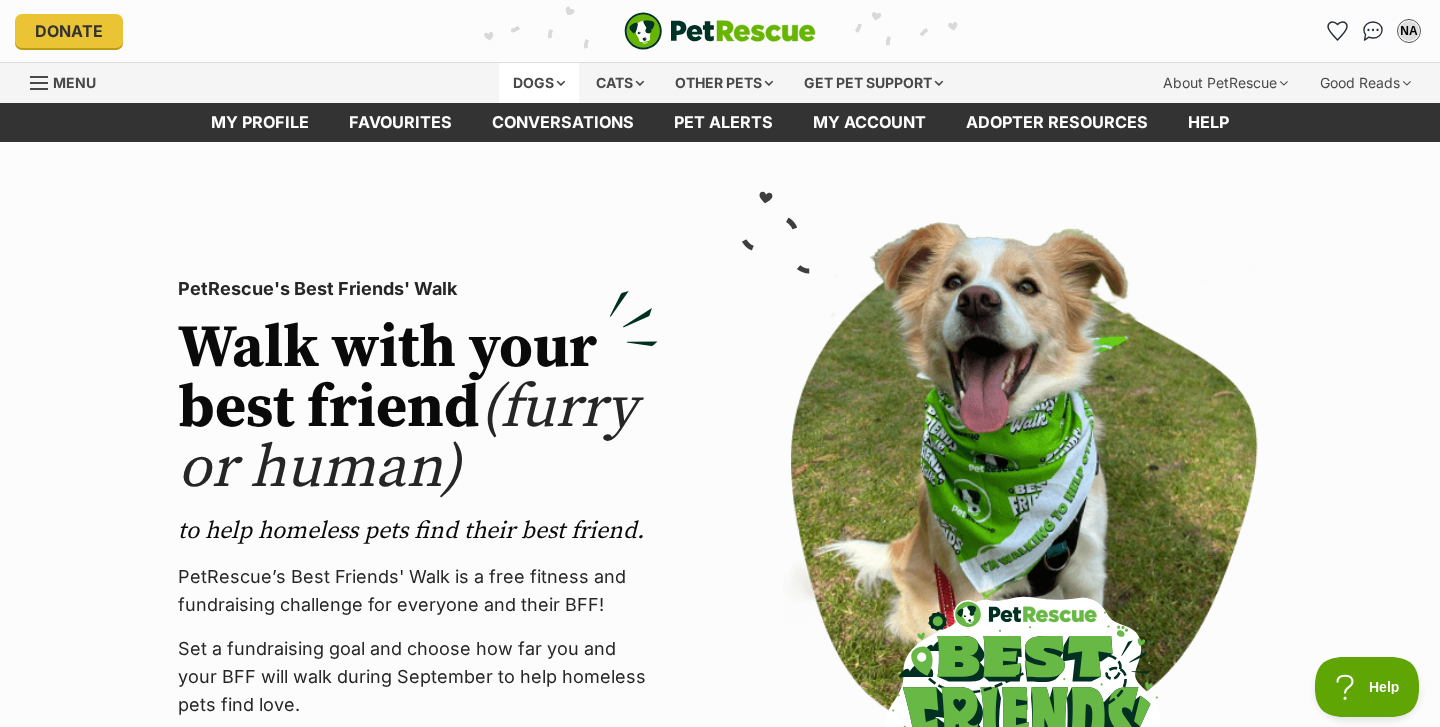 click on "Dogs" at bounding box center [539, 83] 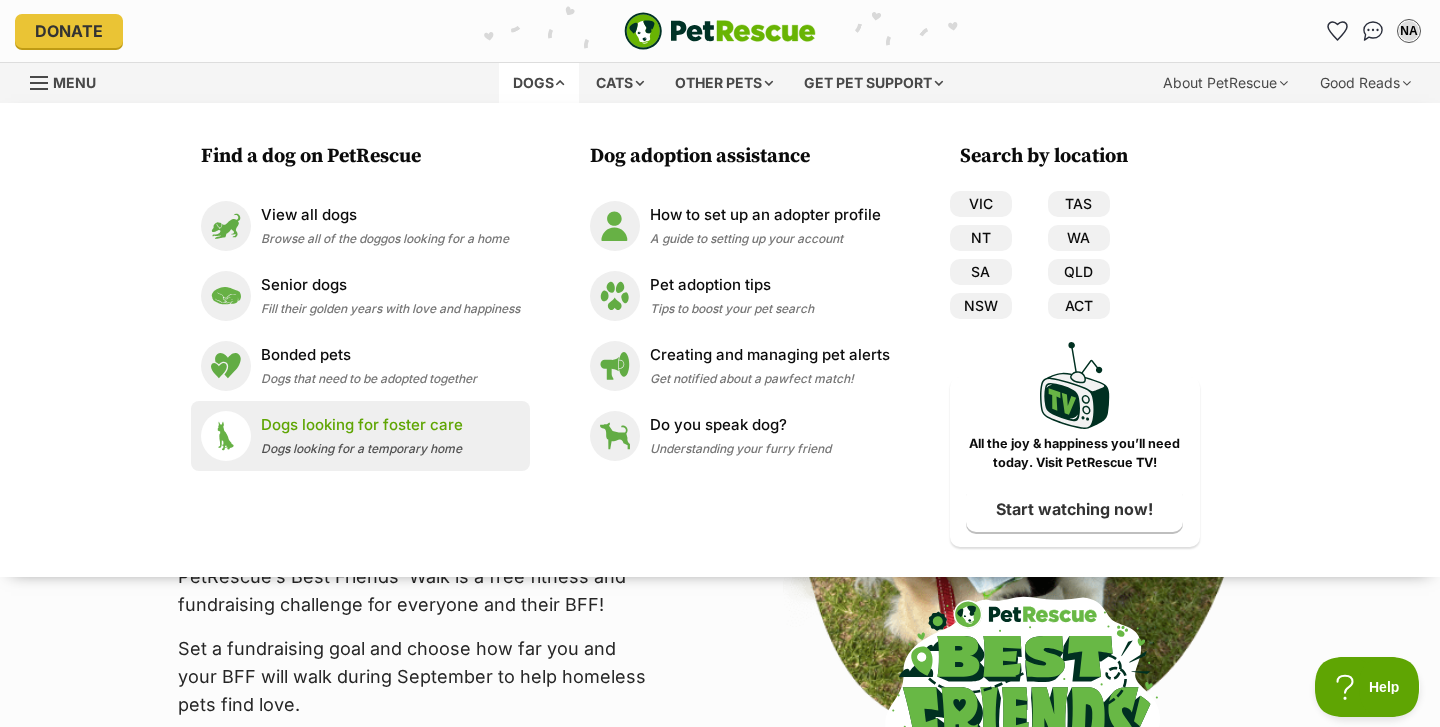 click on "Dogs looking for foster care
Dogs looking for a temporary home" at bounding box center (362, 435) 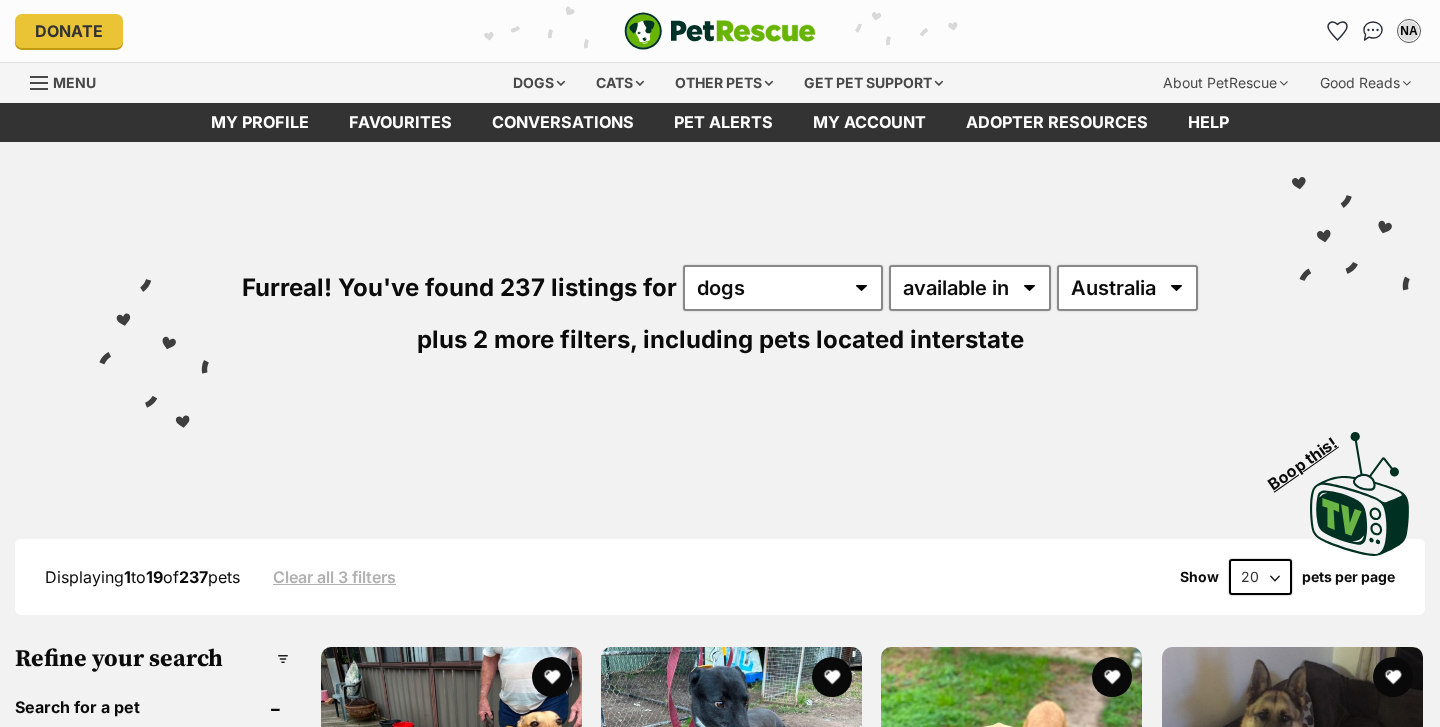 scroll, scrollTop: 0, scrollLeft: 0, axis: both 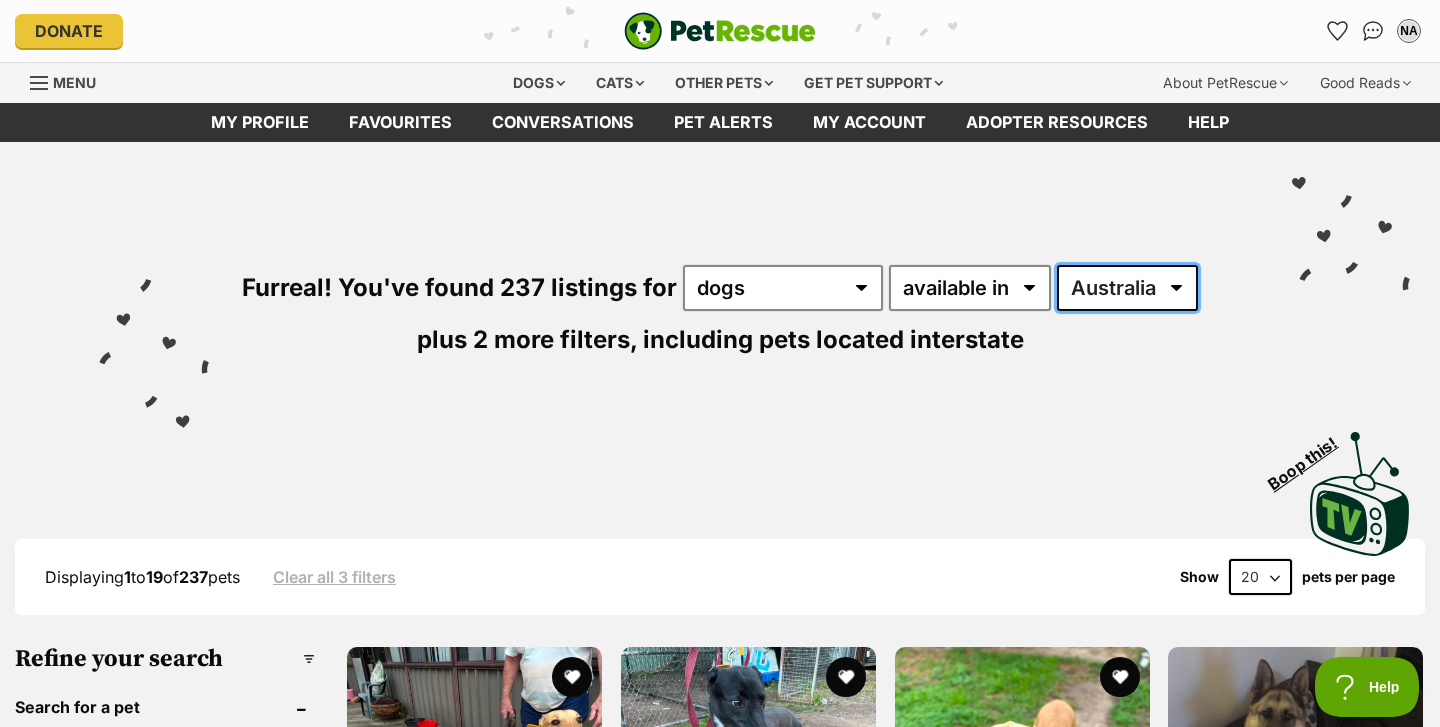 click on "Australia
ACT
NSW
NT
QLD
SA
TAS
VIC
WA" at bounding box center (1127, 288) 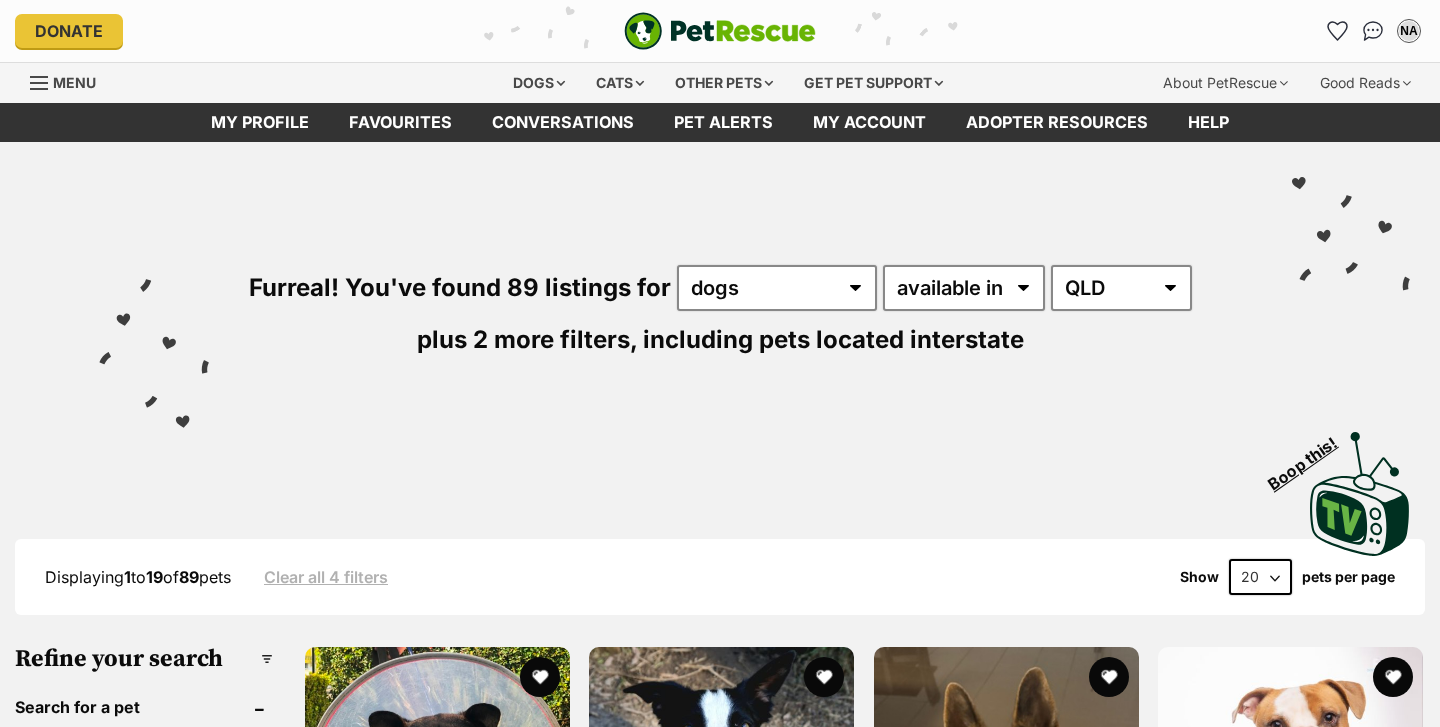 scroll, scrollTop: 0, scrollLeft: 0, axis: both 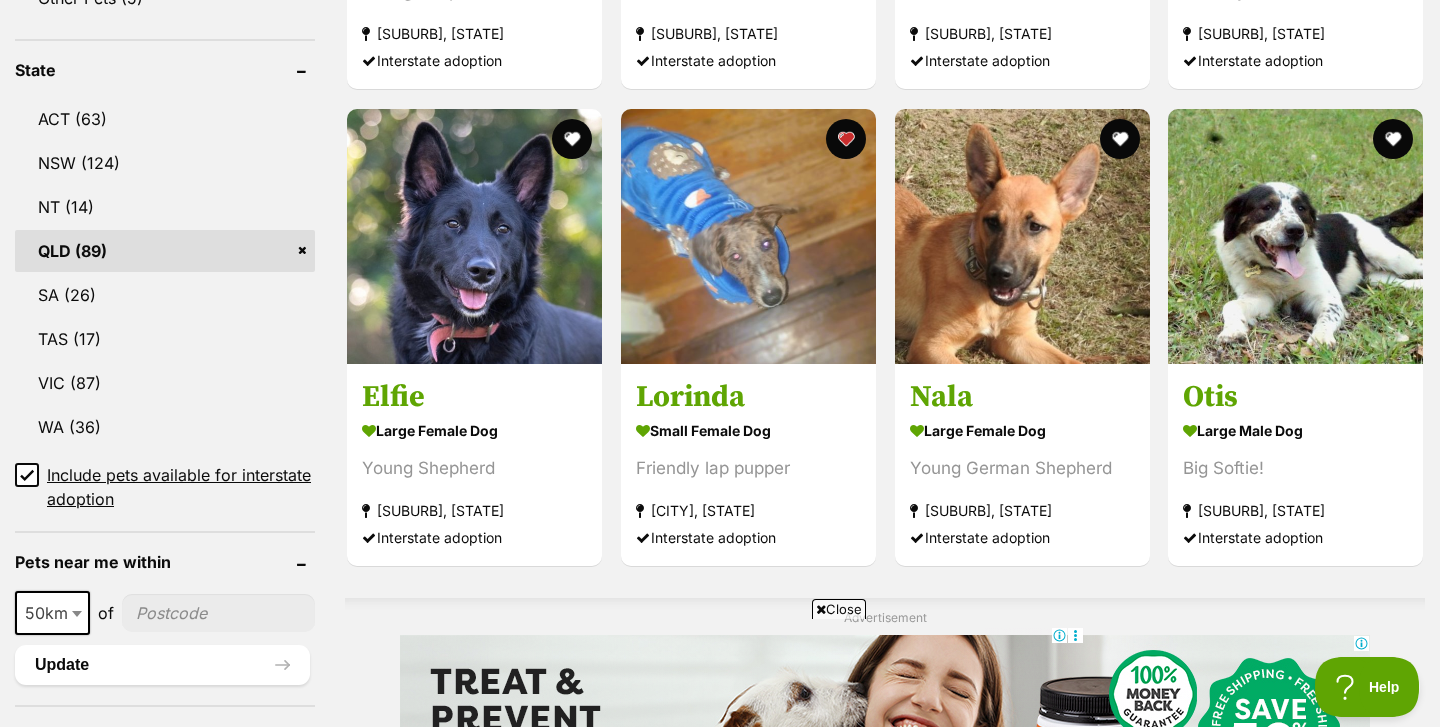 click 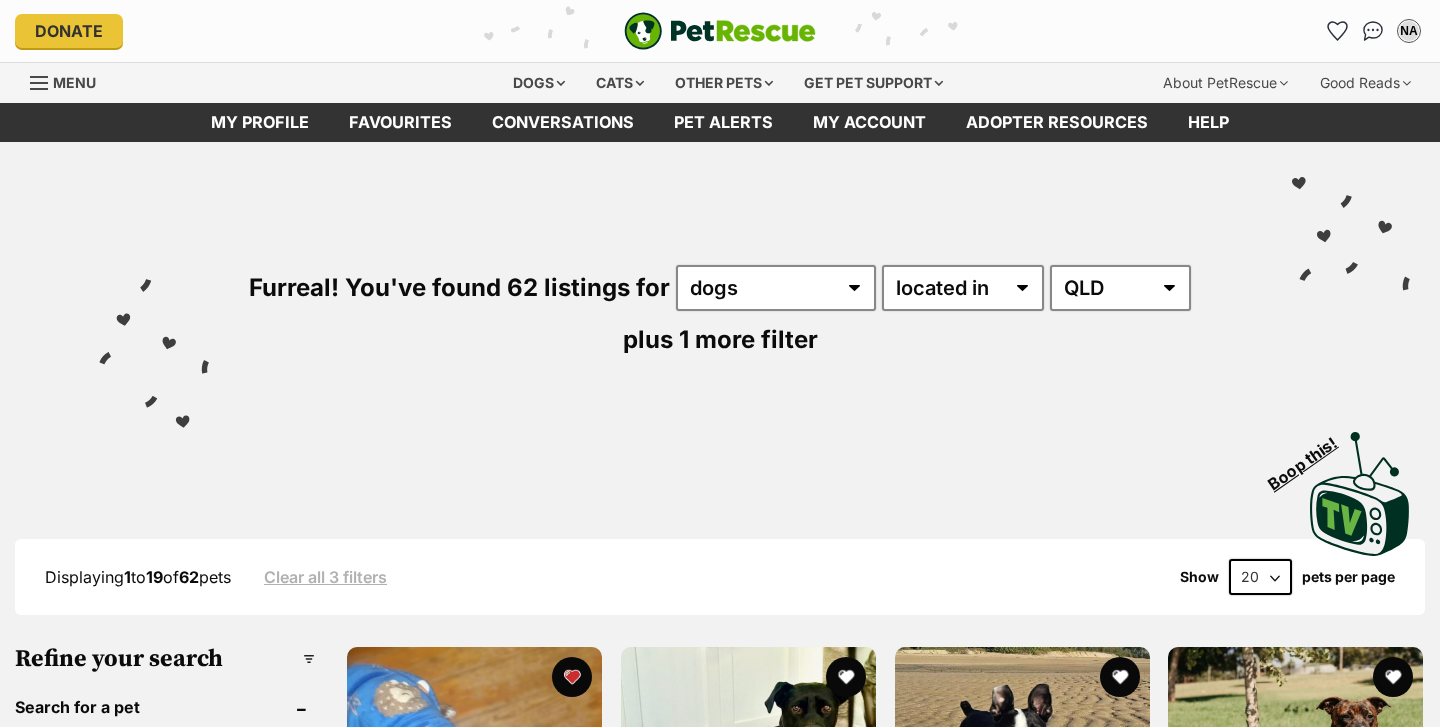 scroll, scrollTop: 0, scrollLeft: 0, axis: both 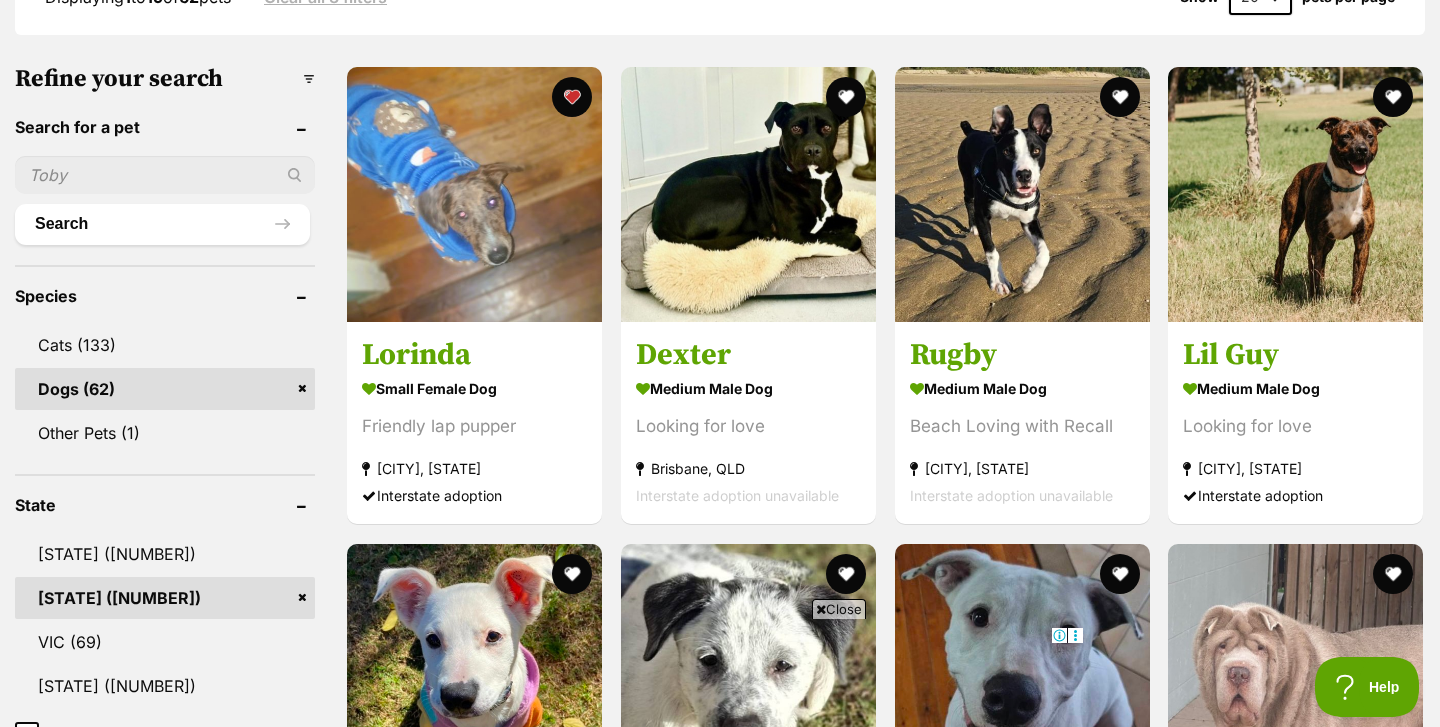 click on "Close" at bounding box center [839, 609] 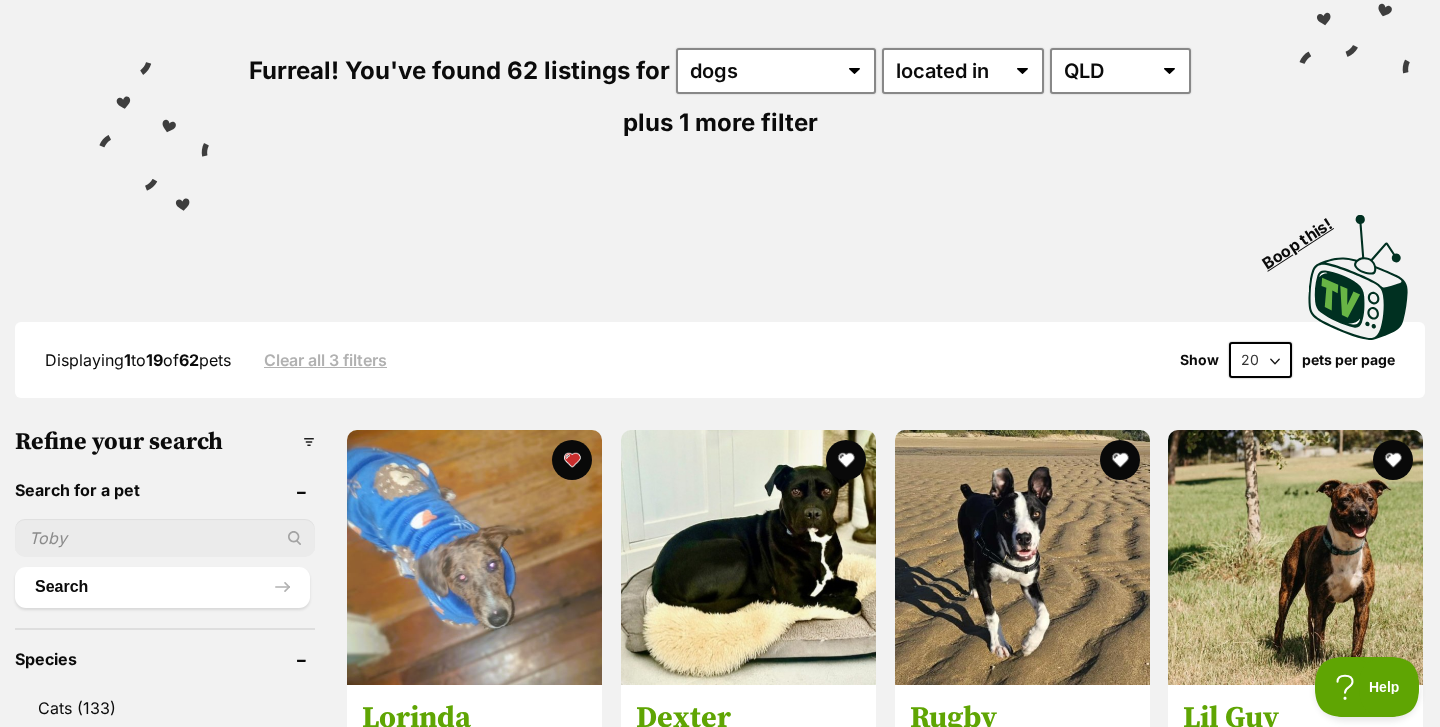scroll, scrollTop: 0, scrollLeft: 0, axis: both 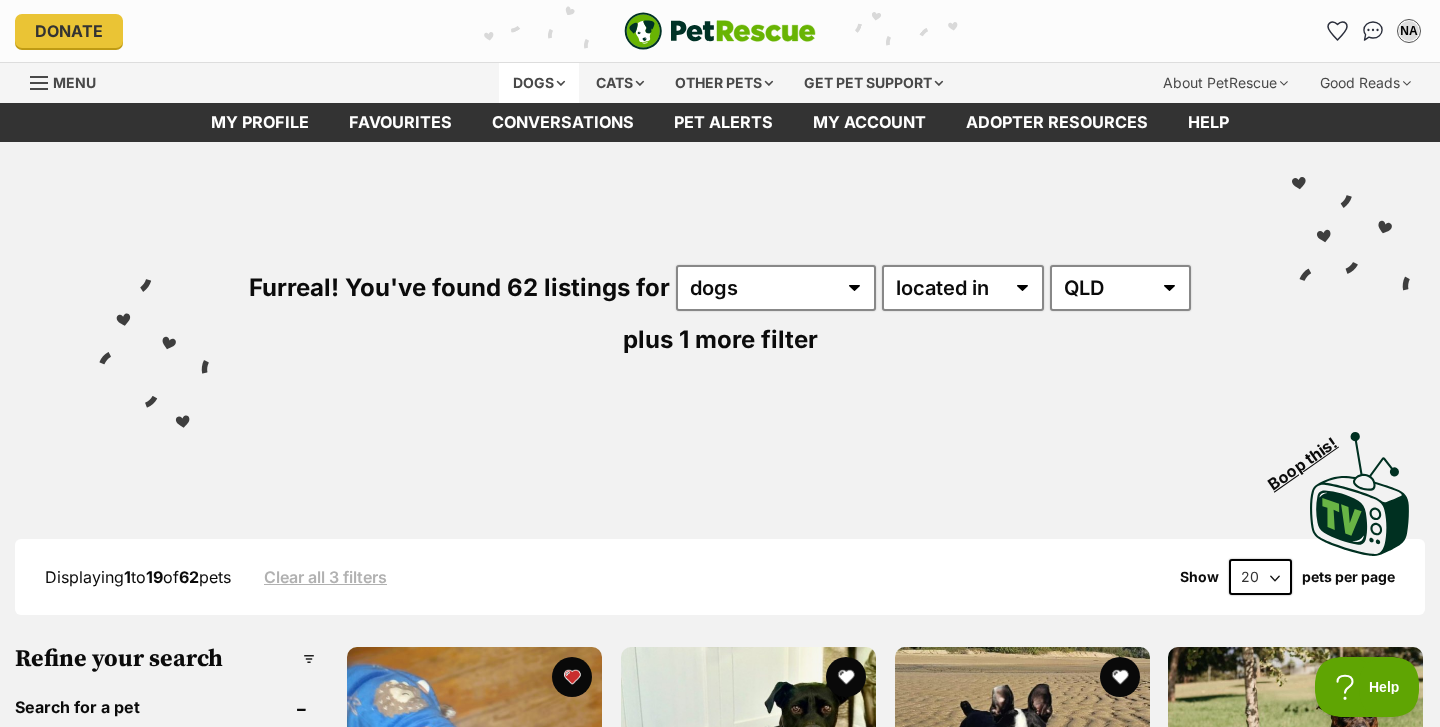 click on "Dogs" at bounding box center (539, 83) 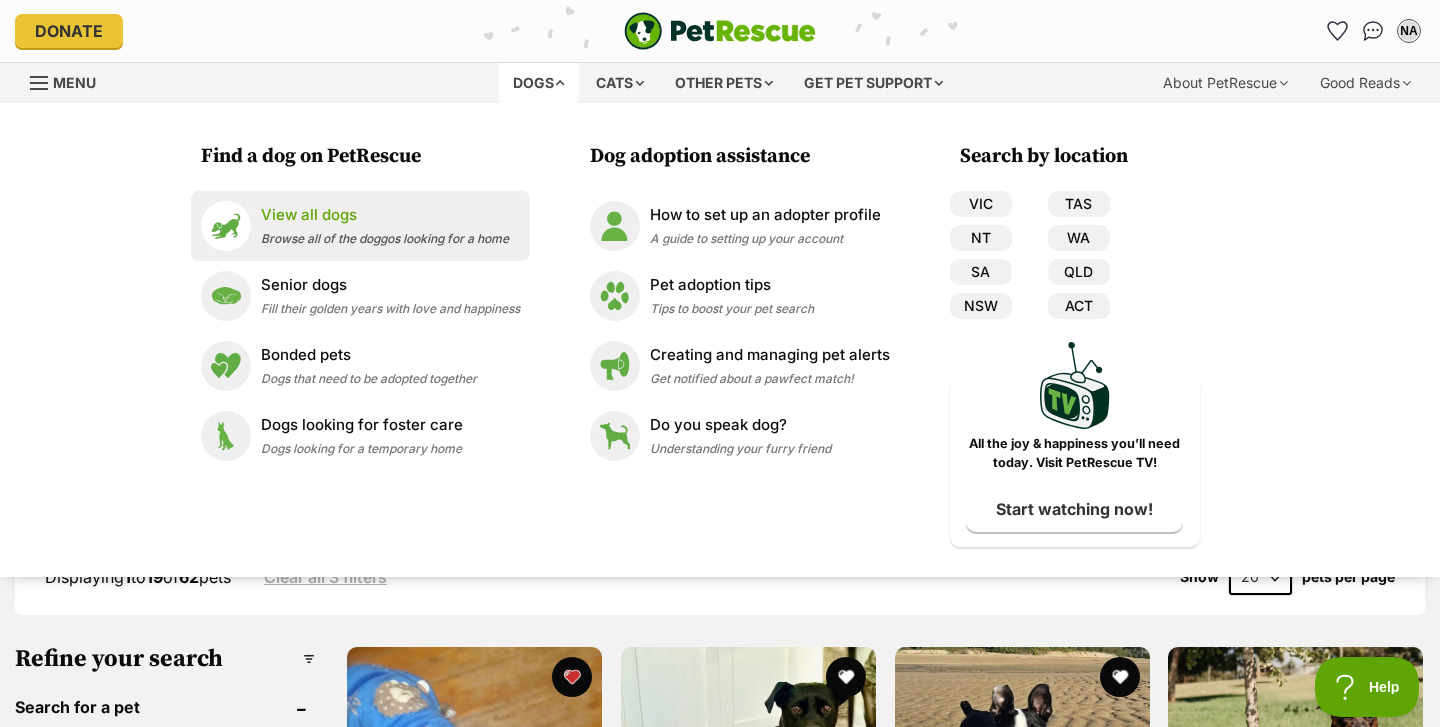 click on "View all dogs" at bounding box center [385, 215] 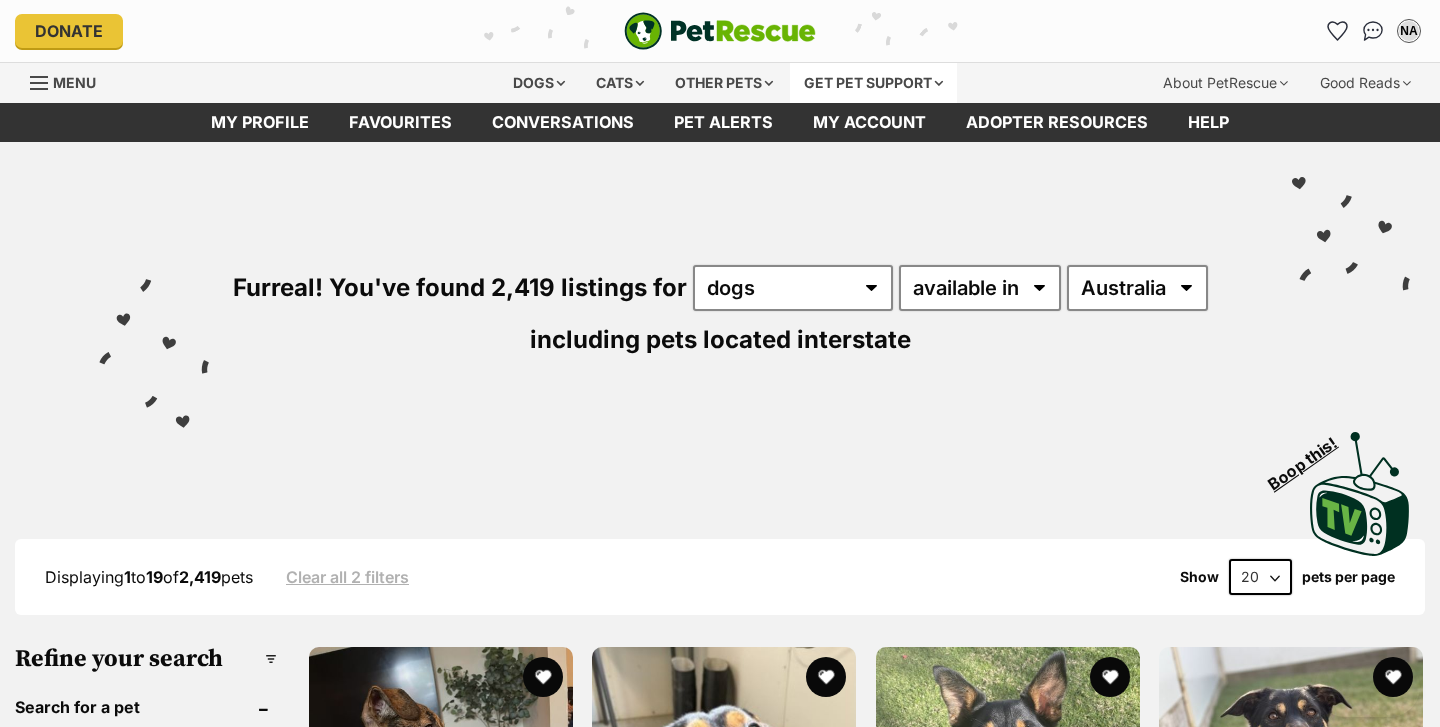 scroll, scrollTop: 0, scrollLeft: 0, axis: both 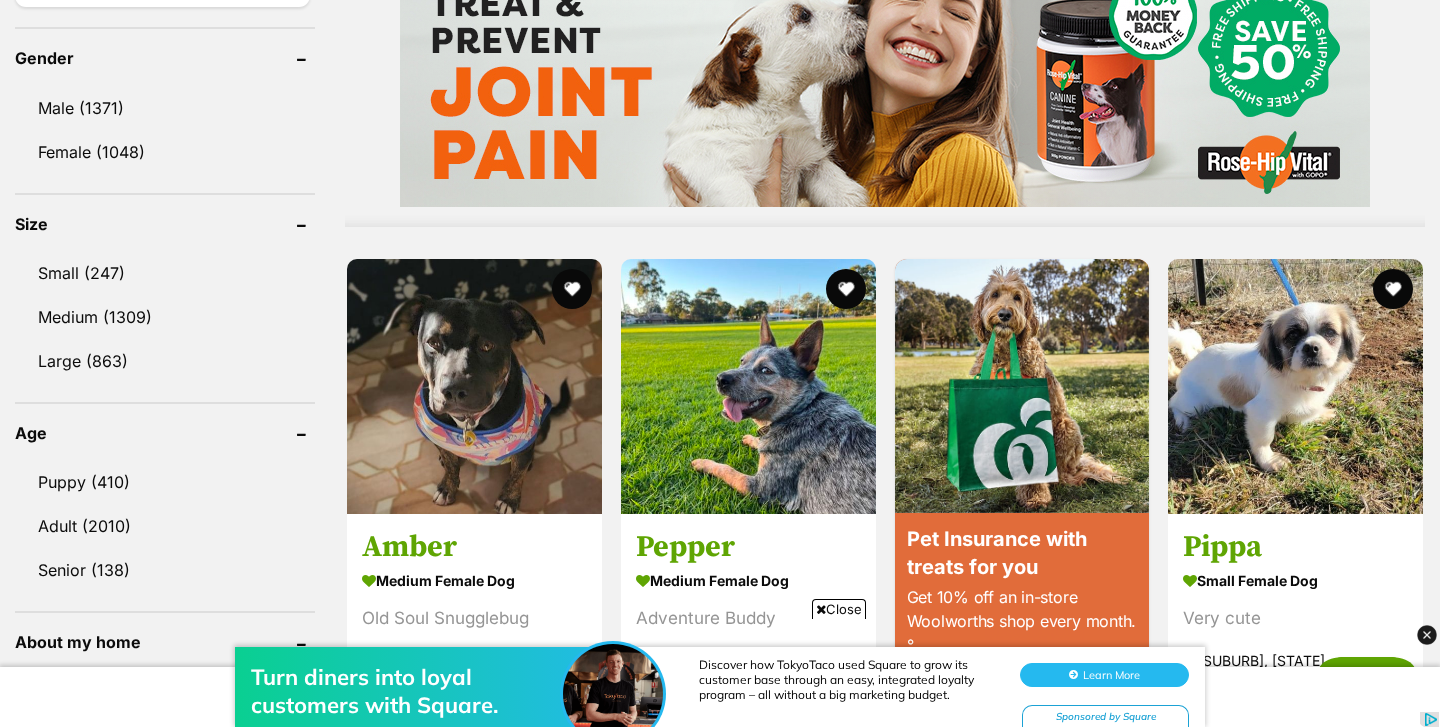 drag, startPoint x: 103, startPoint y: 154, endPoint x: 880, endPoint y: 208, distance: 778.8742 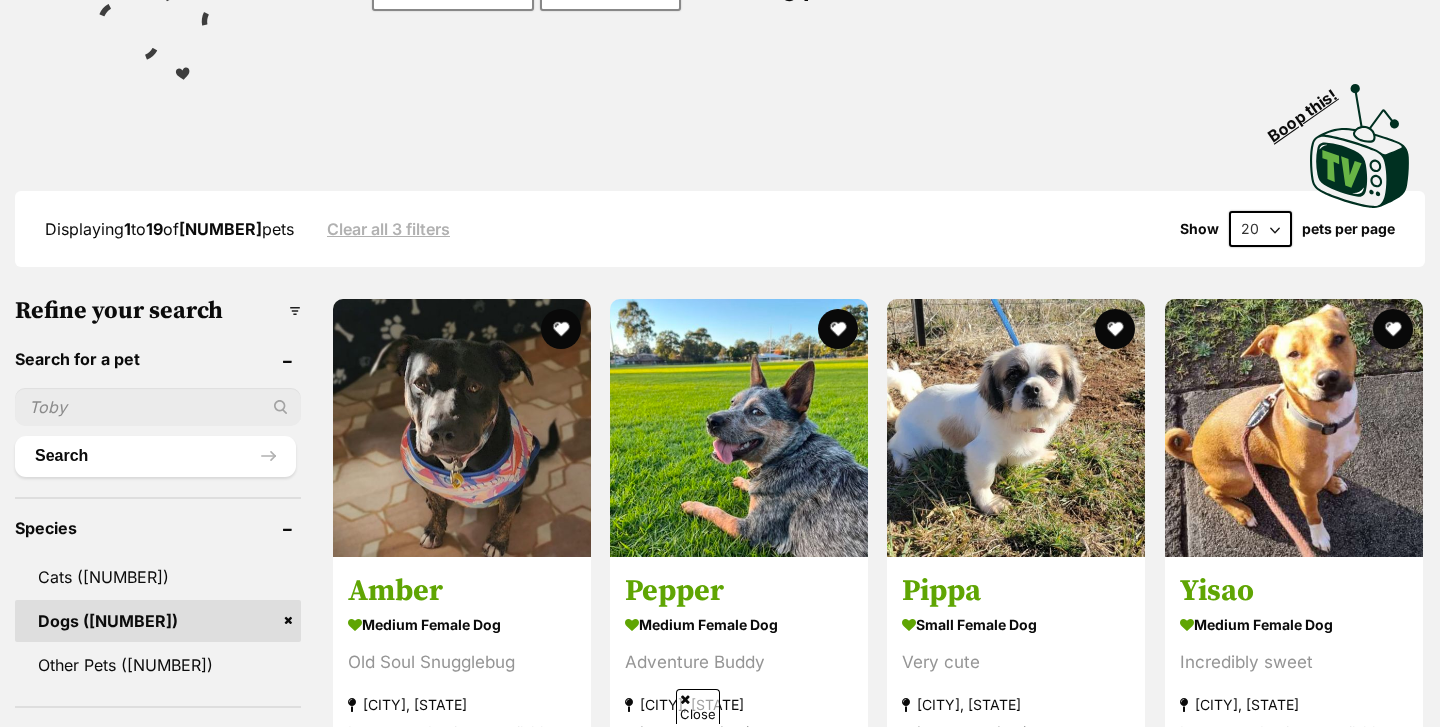 scroll, scrollTop: 354, scrollLeft: 0, axis: vertical 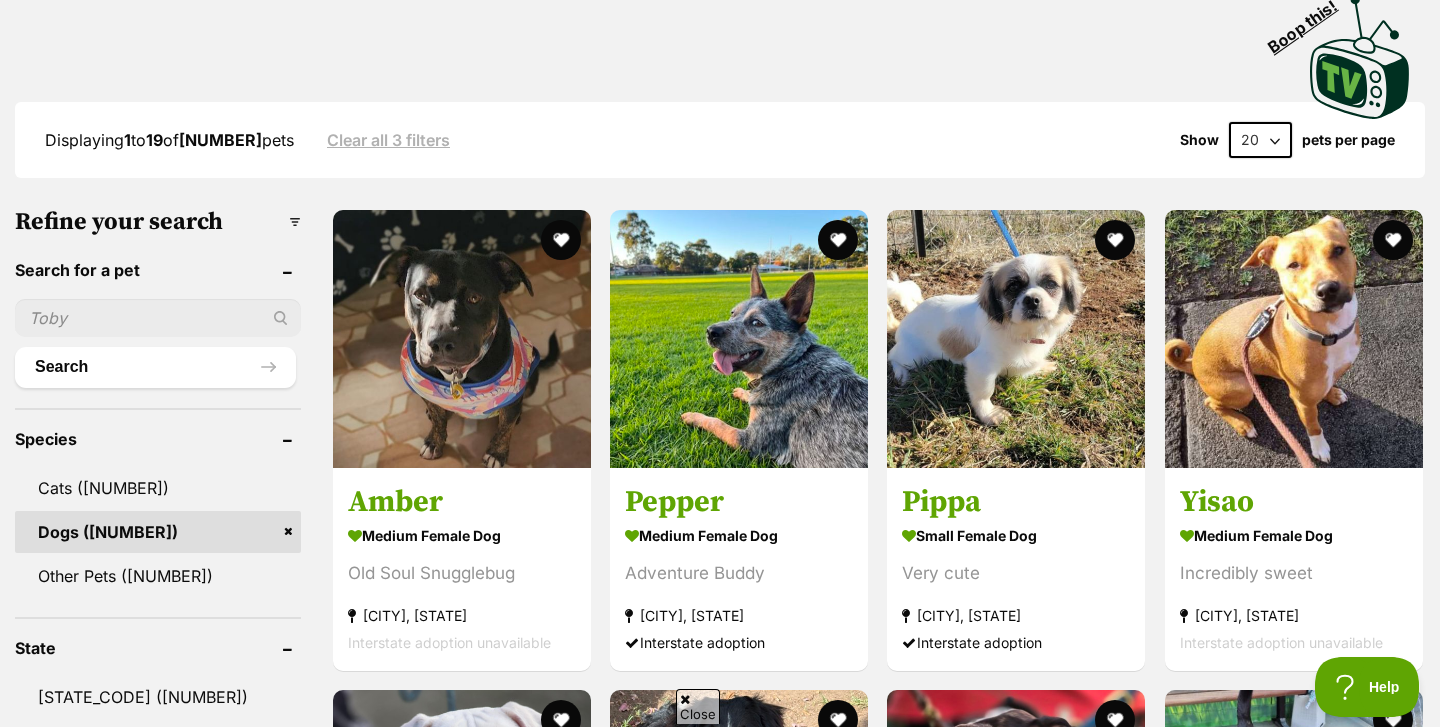 click on "20 40 60" at bounding box center [1260, 140] 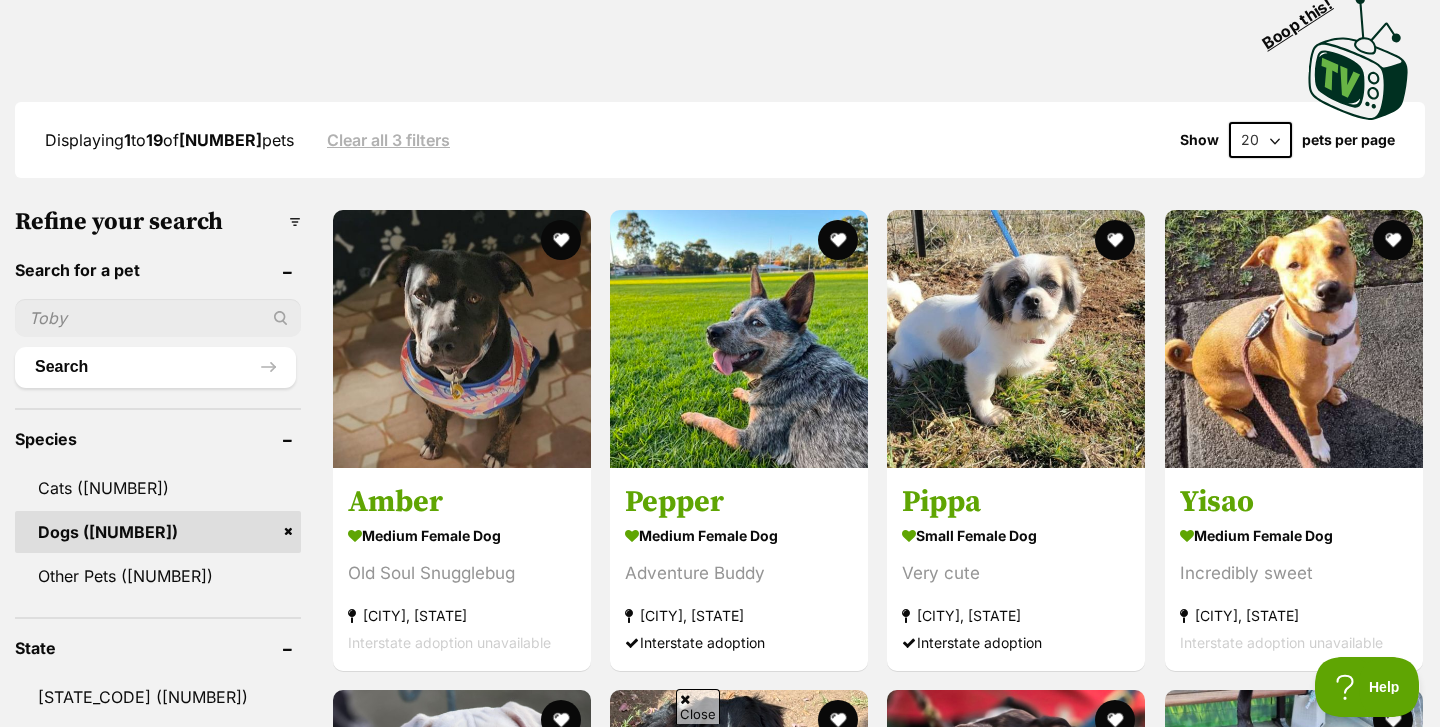 select on "60" 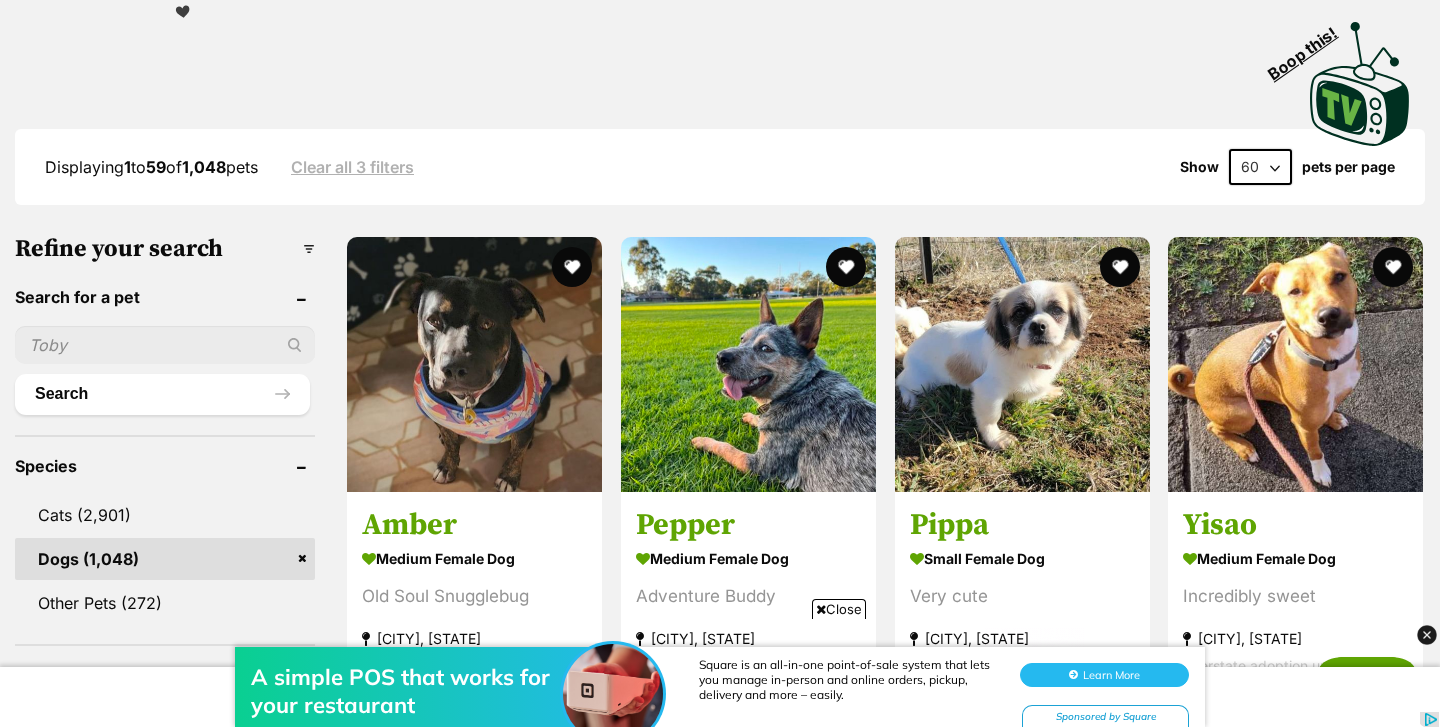scroll, scrollTop: 528, scrollLeft: 0, axis: vertical 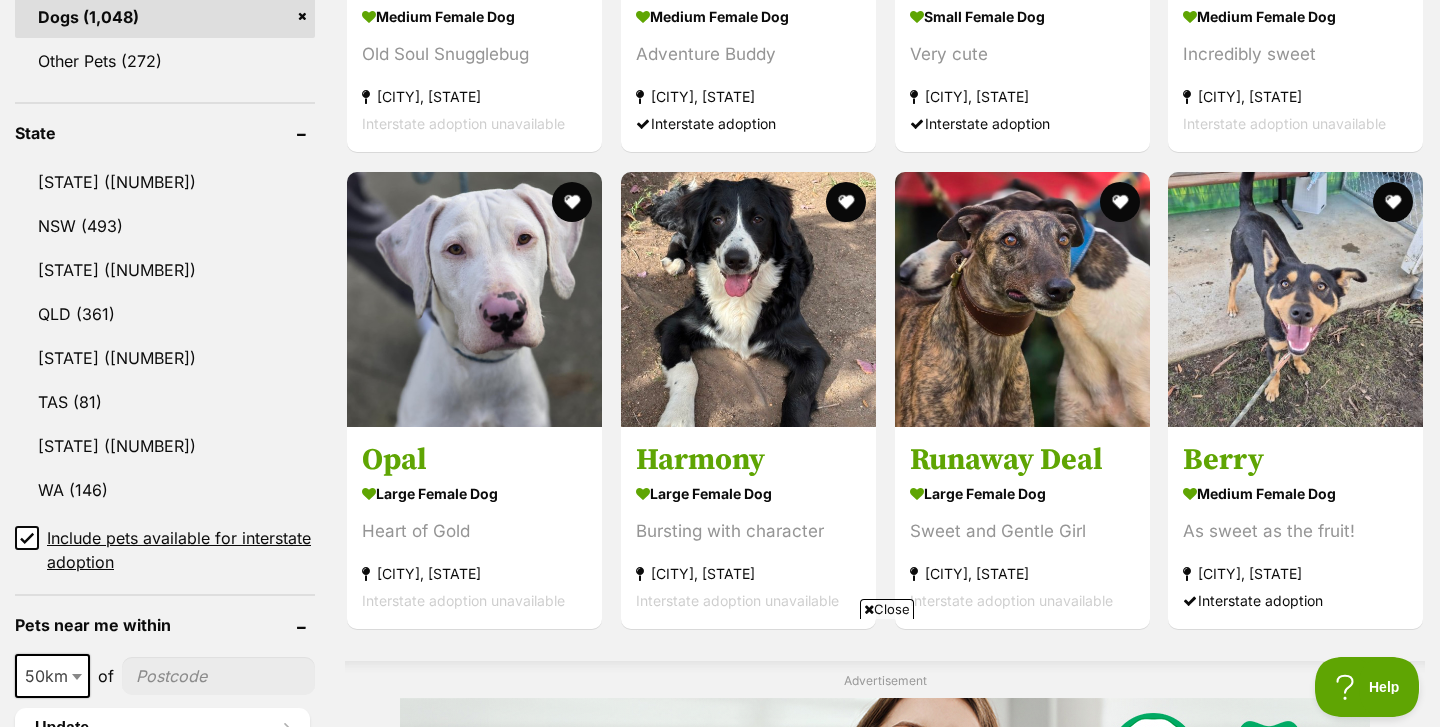 click on "Close" at bounding box center (887, 609) 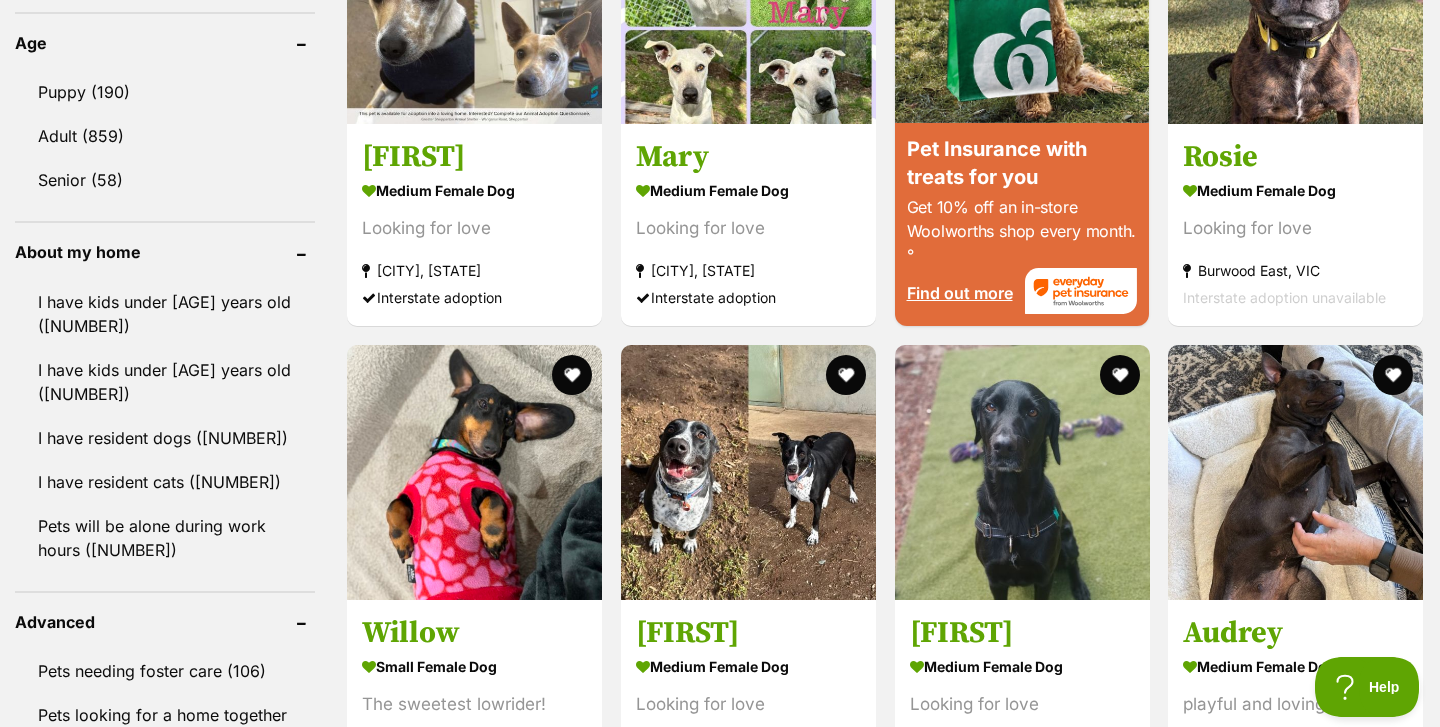 scroll, scrollTop: 2195, scrollLeft: 0, axis: vertical 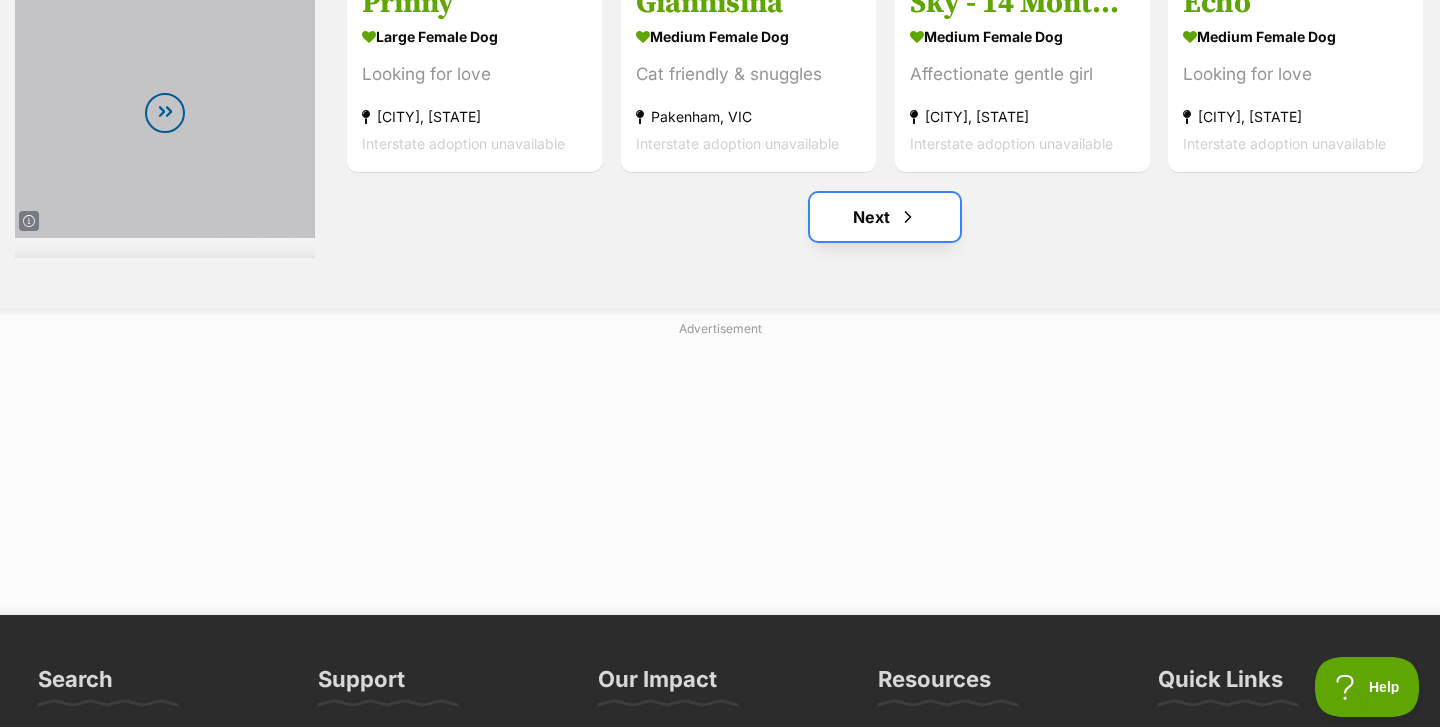 click on "Next" at bounding box center [885, 217] 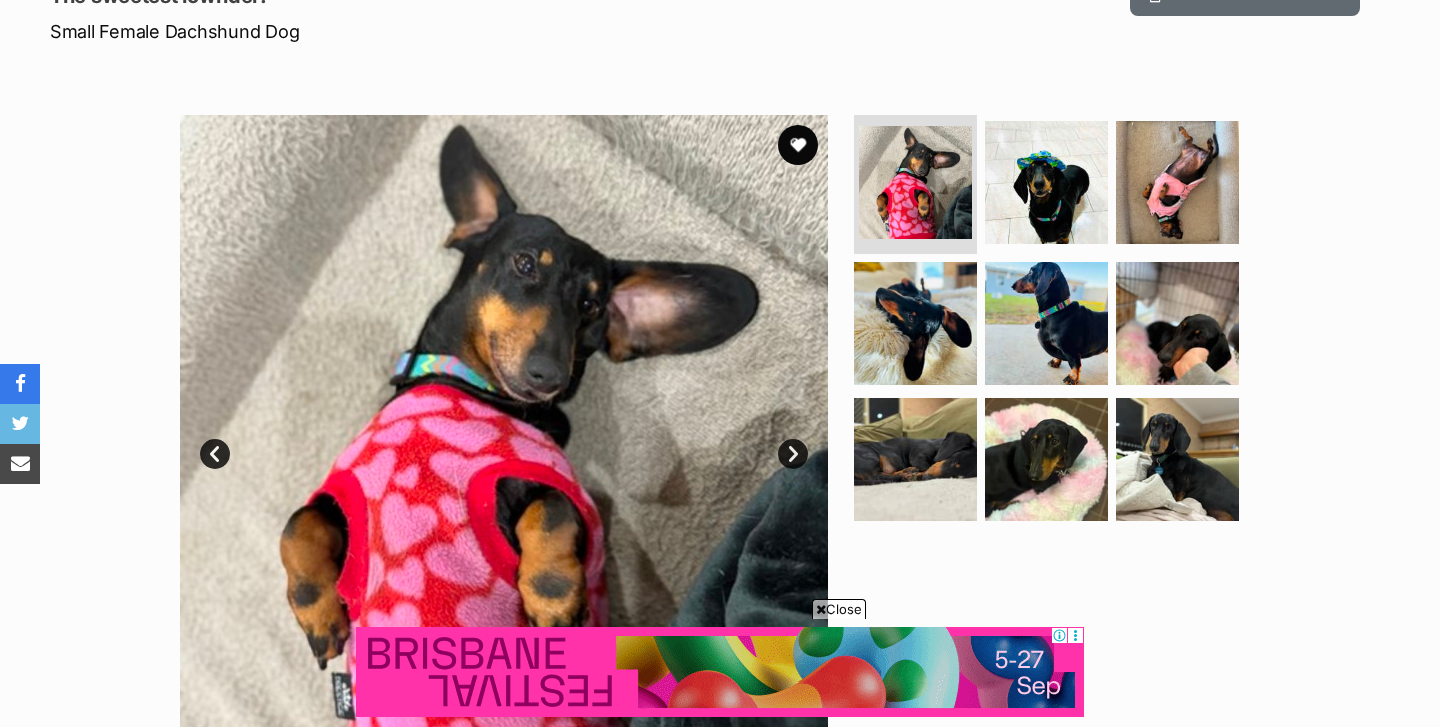scroll, scrollTop: 0, scrollLeft: 0, axis: both 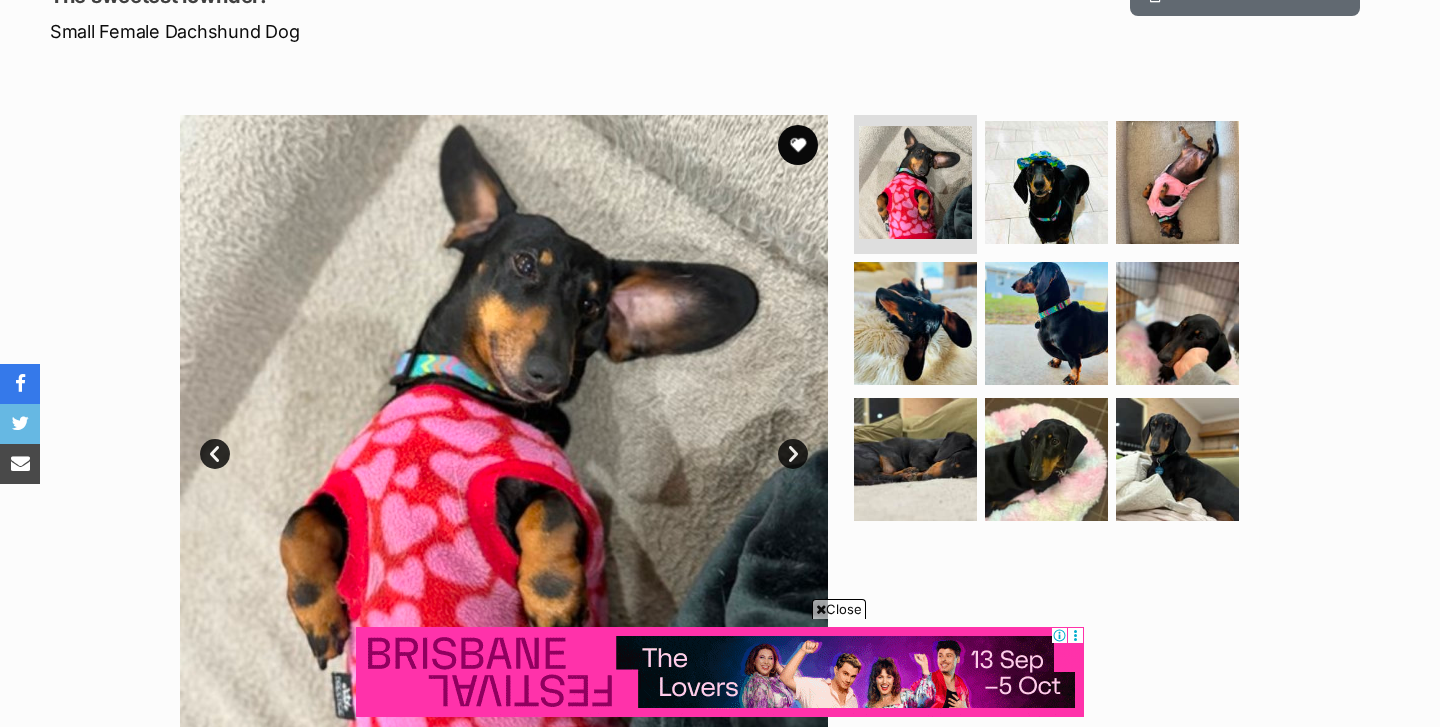 click on "Next" at bounding box center [793, 454] 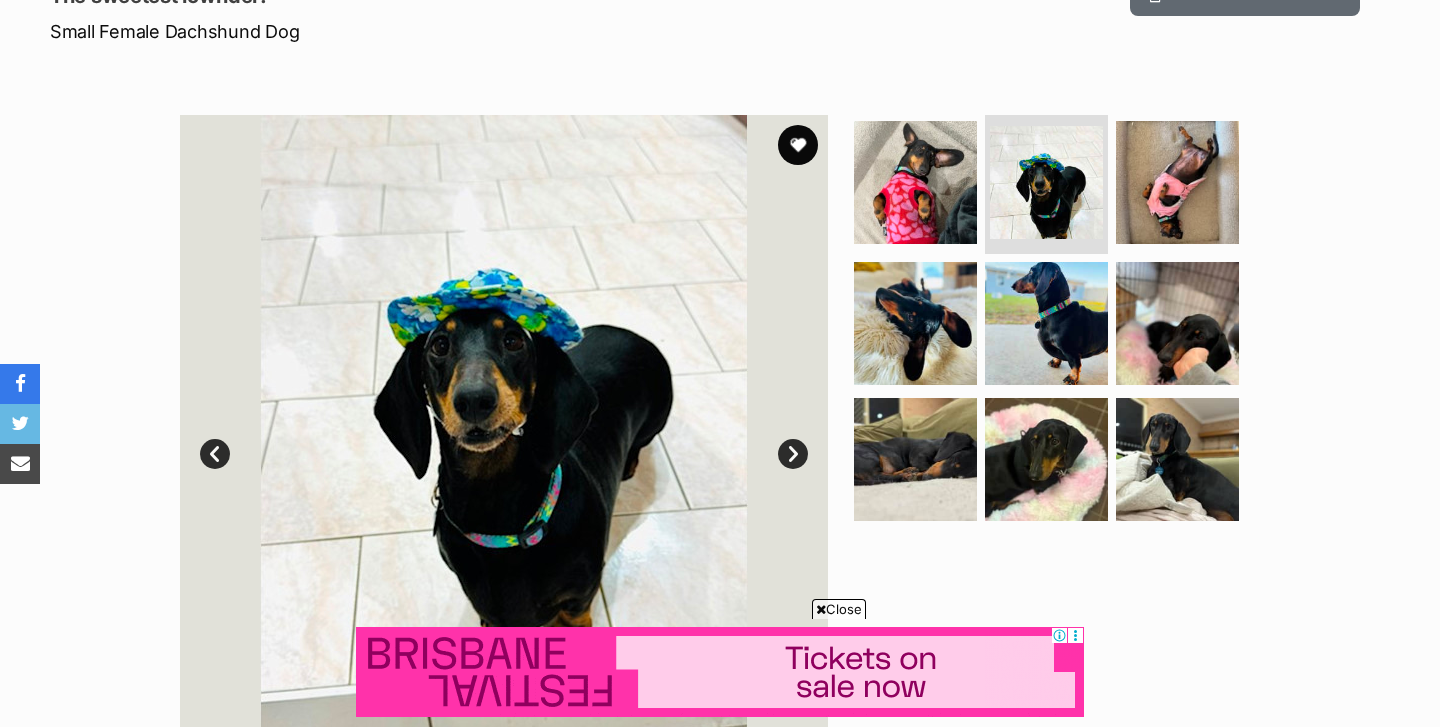 click on "Next" at bounding box center [793, 454] 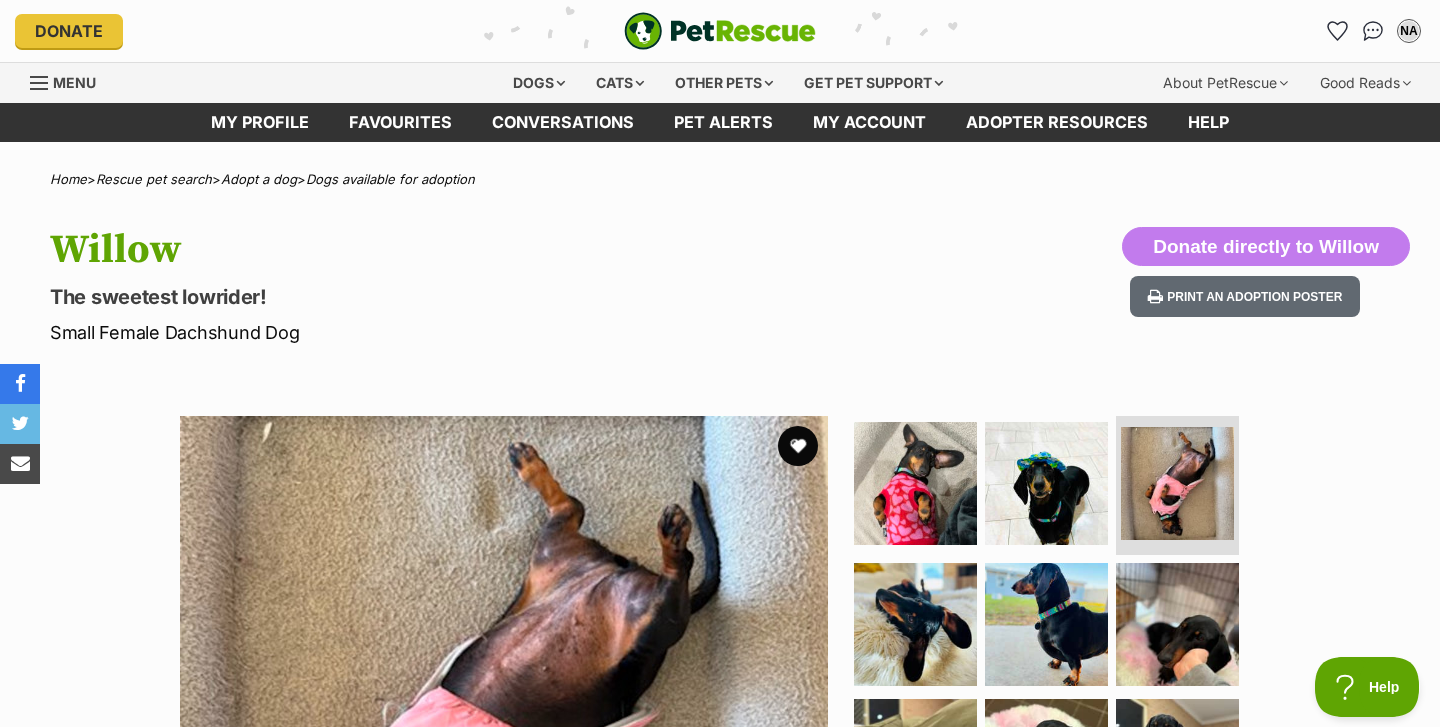 scroll, scrollTop: 0, scrollLeft: 0, axis: both 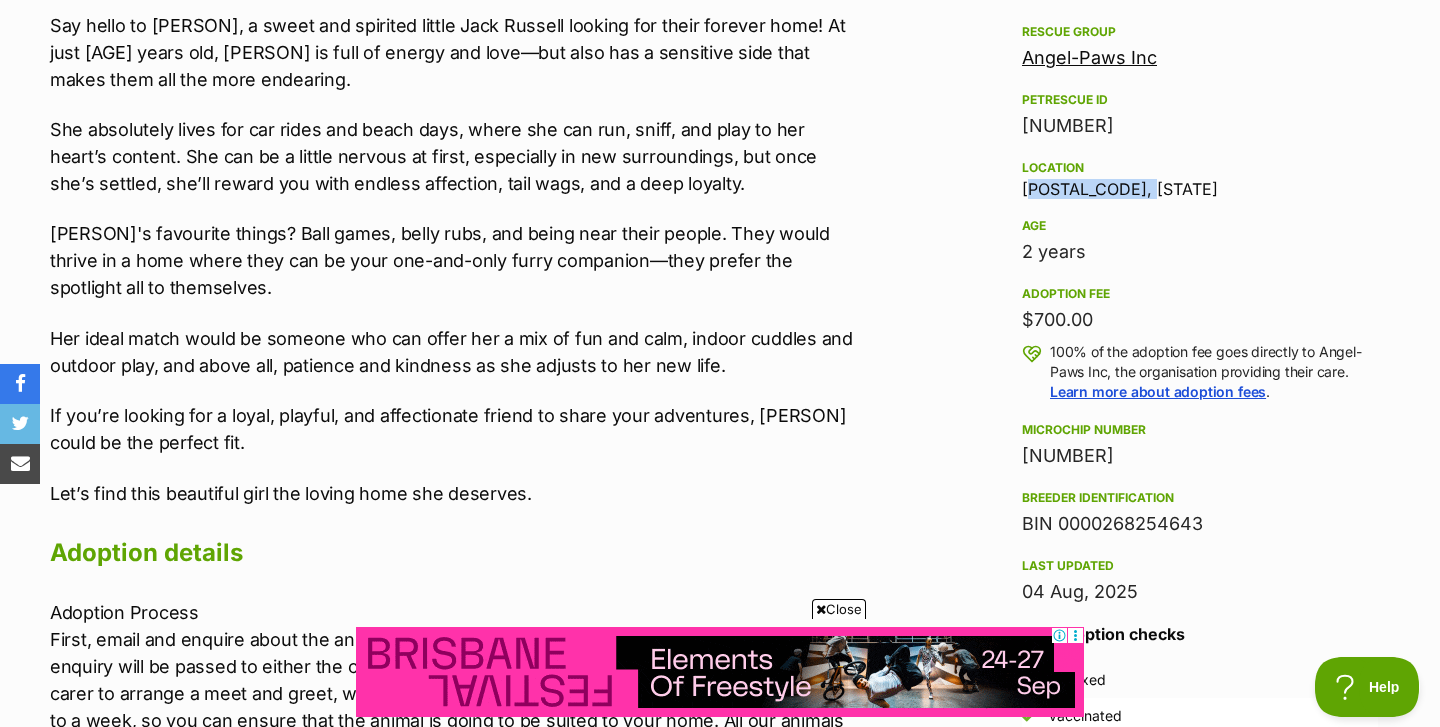 drag, startPoint x: 1153, startPoint y: 190, endPoint x: 998, endPoint y: 189, distance: 155.00322 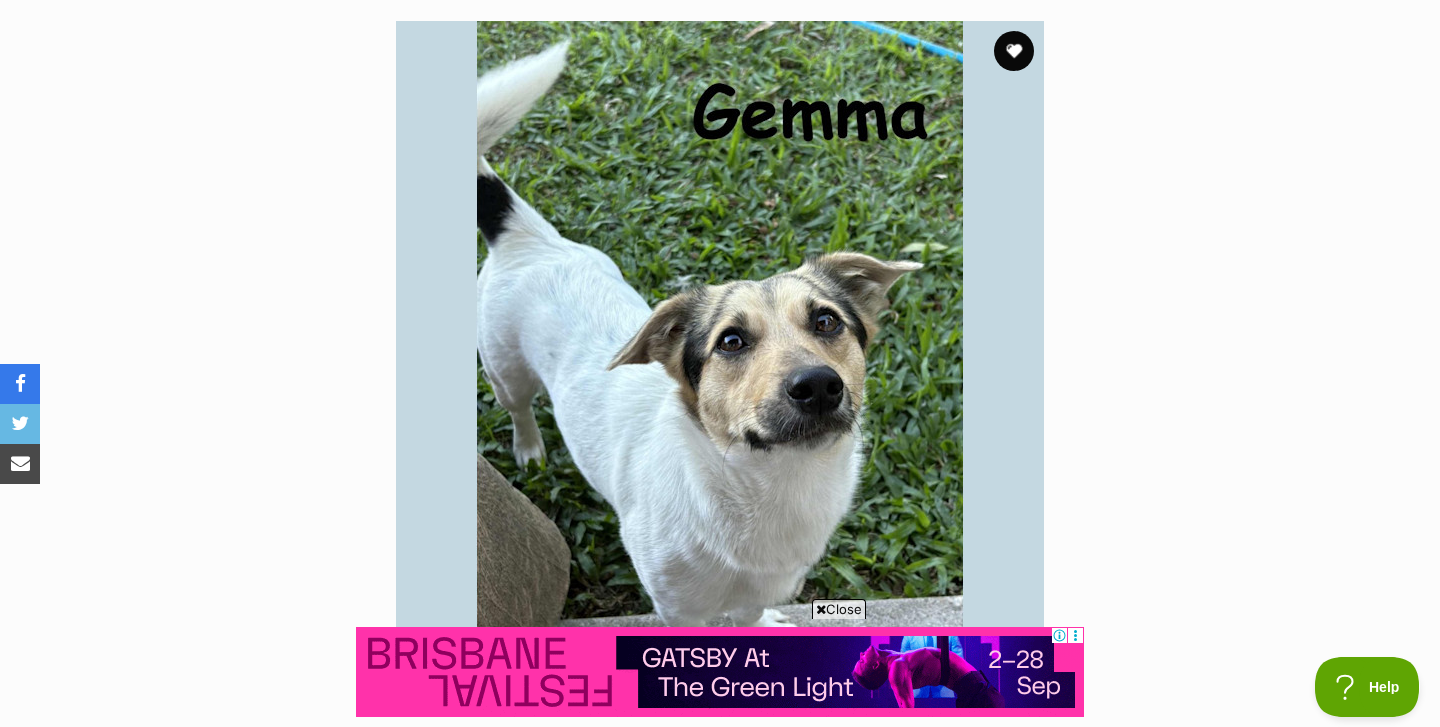 scroll, scrollTop: 477, scrollLeft: 0, axis: vertical 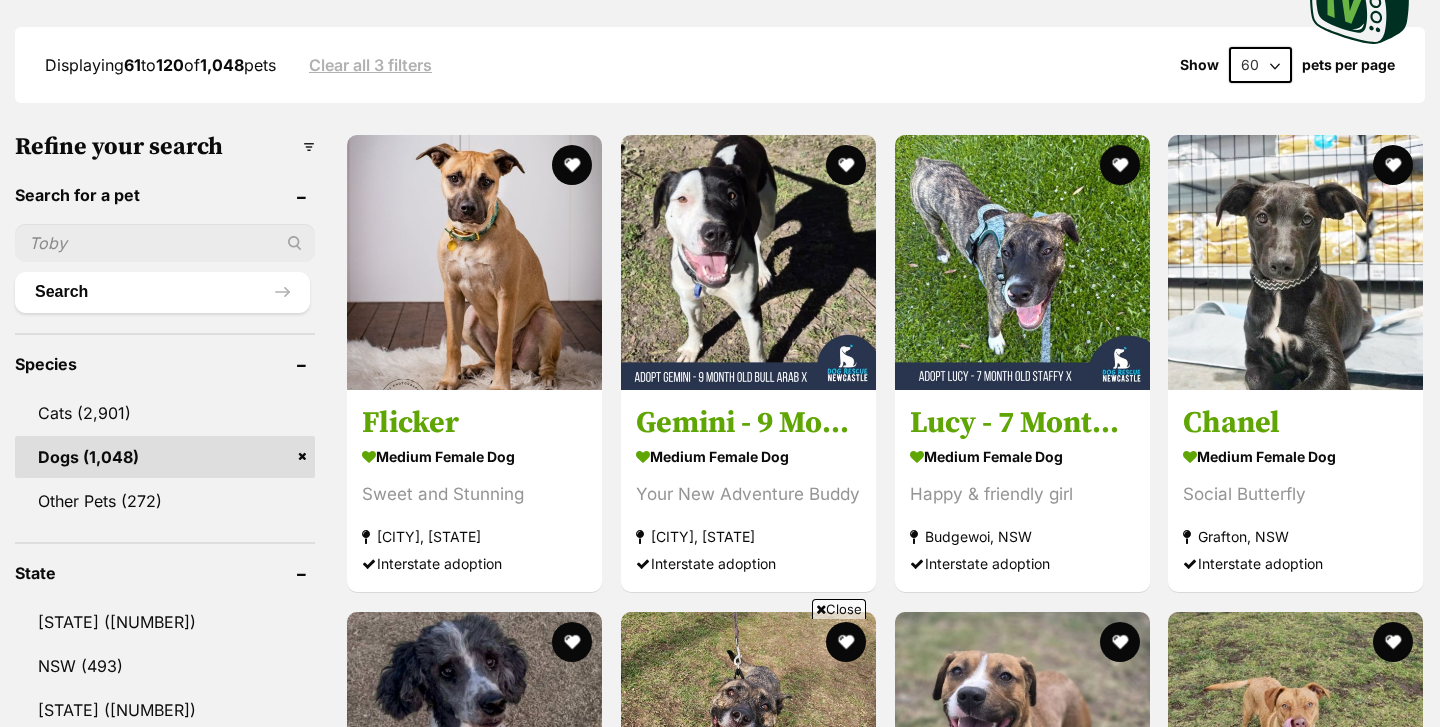 click on "Close" at bounding box center (839, 609) 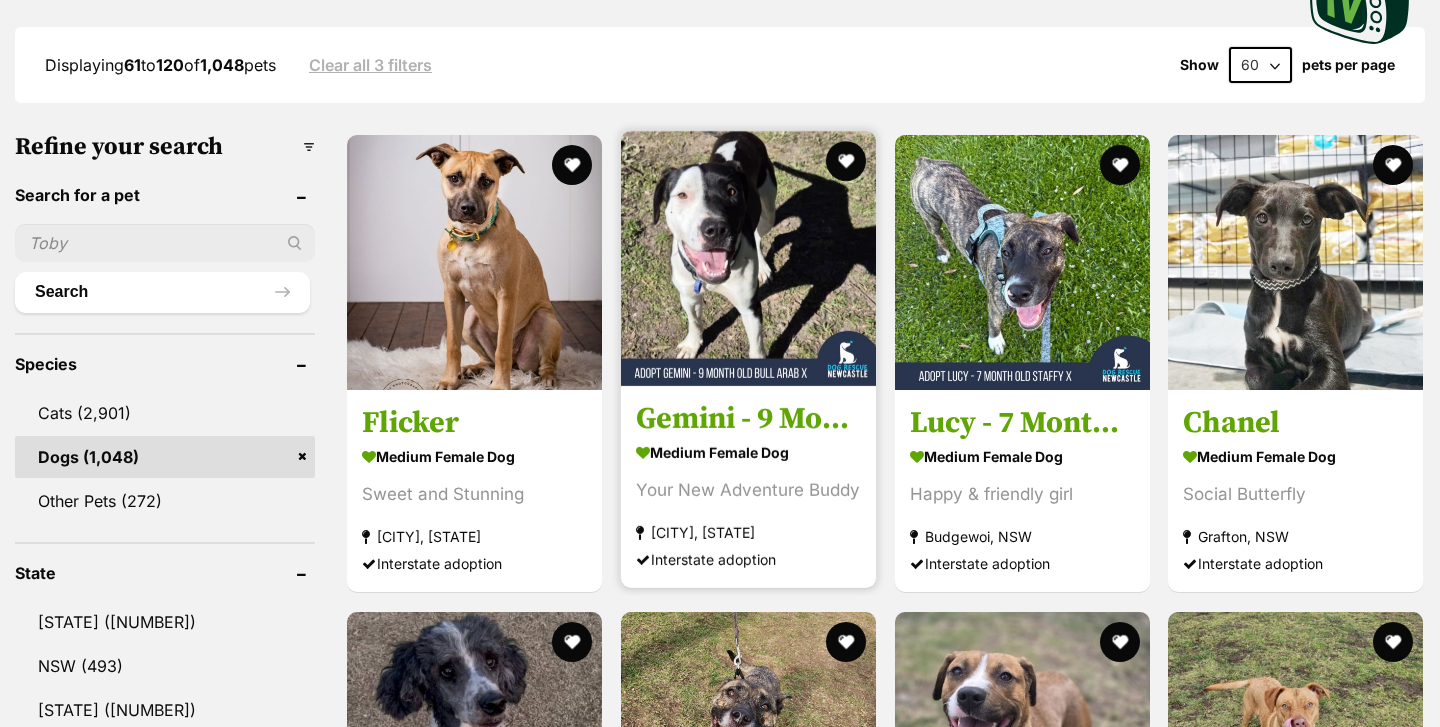 scroll, scrollTop: 574, scrollLeft: 0, axis: vertical 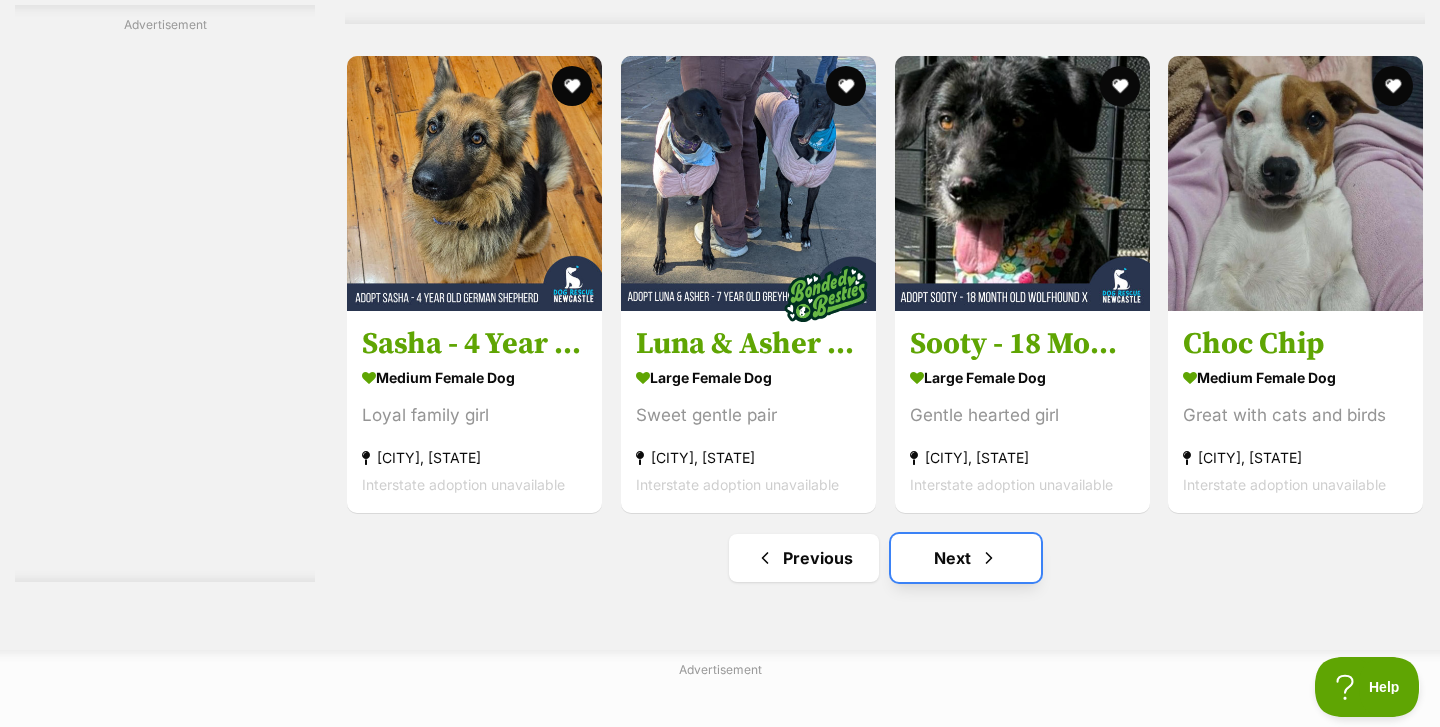 click on "Next" at bounding box center (966, 558) 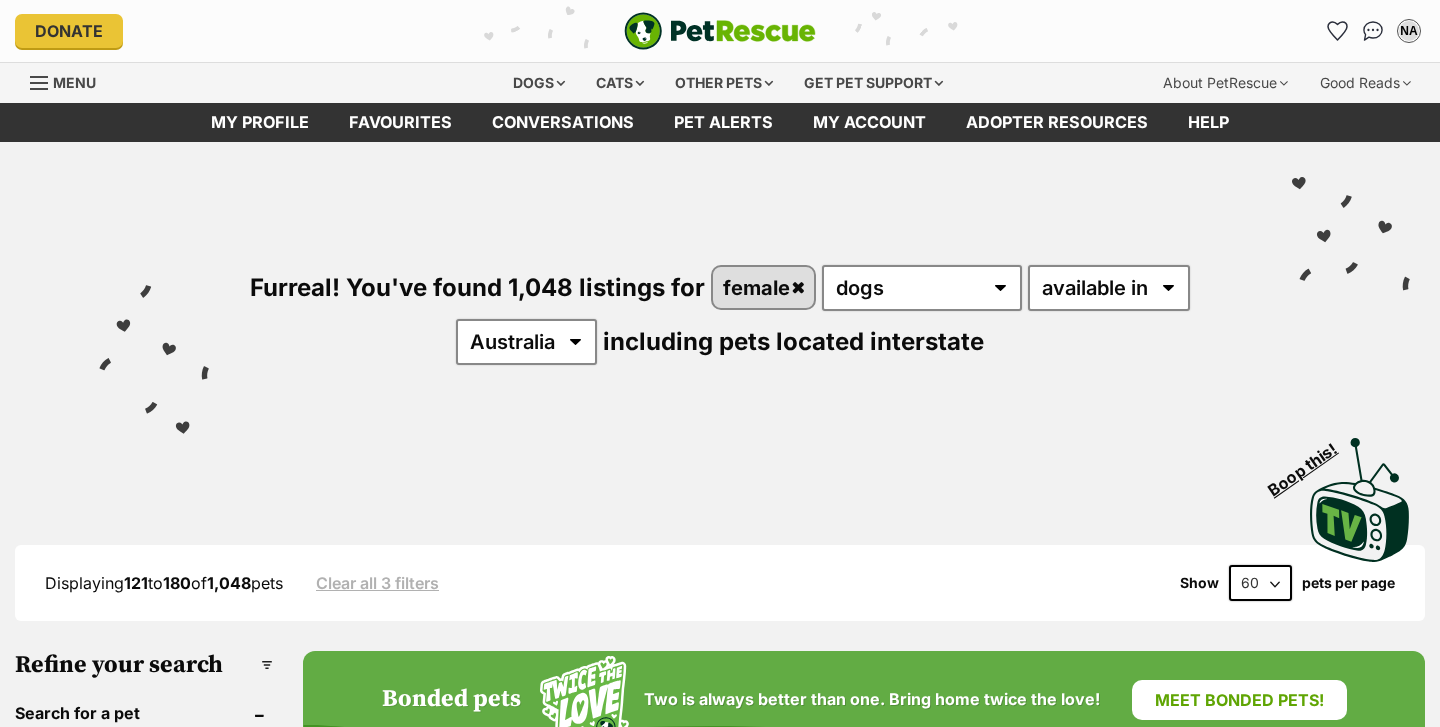 scroll, scrollTop: 0, scrollLeft: 0, axis: both 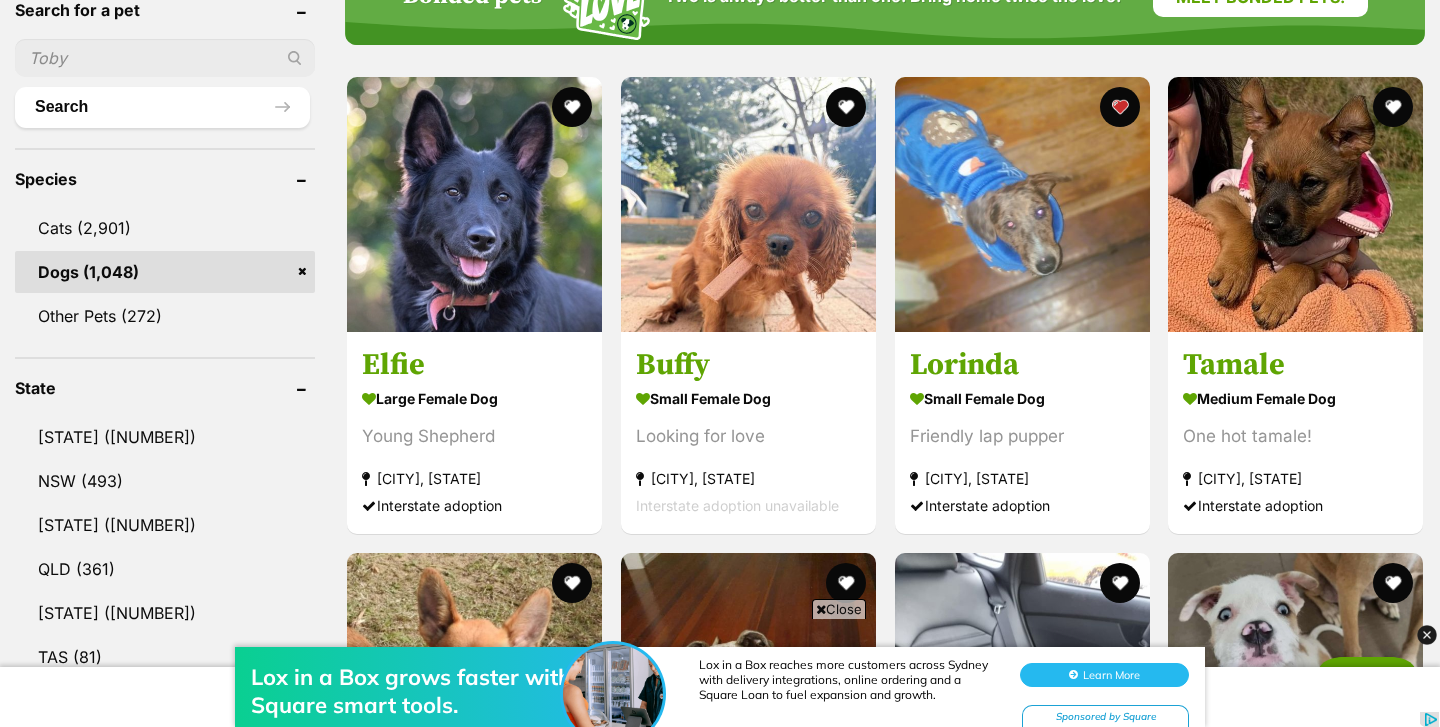 click on "Close" at bounding box center (839, 609) 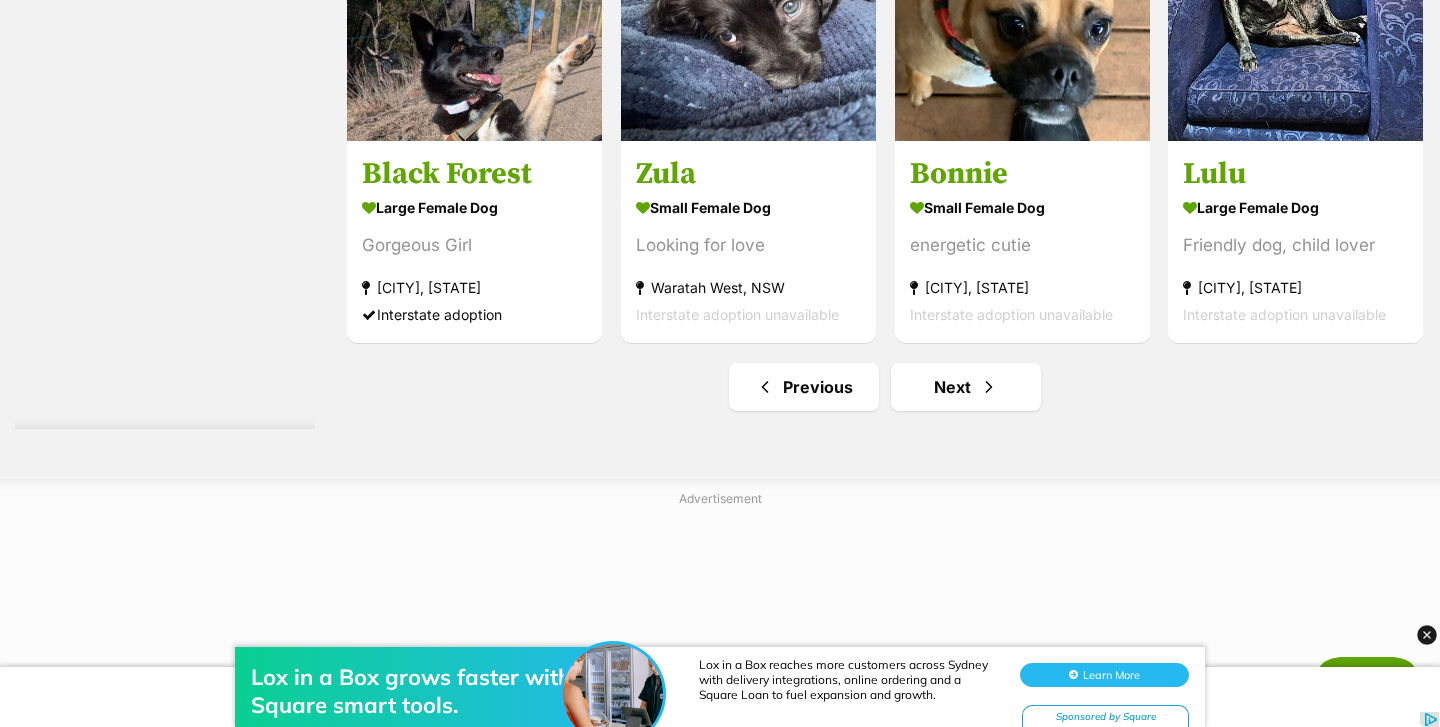 scroll, scrollTop: 10484, scrollLeft: 0, axis: vertical 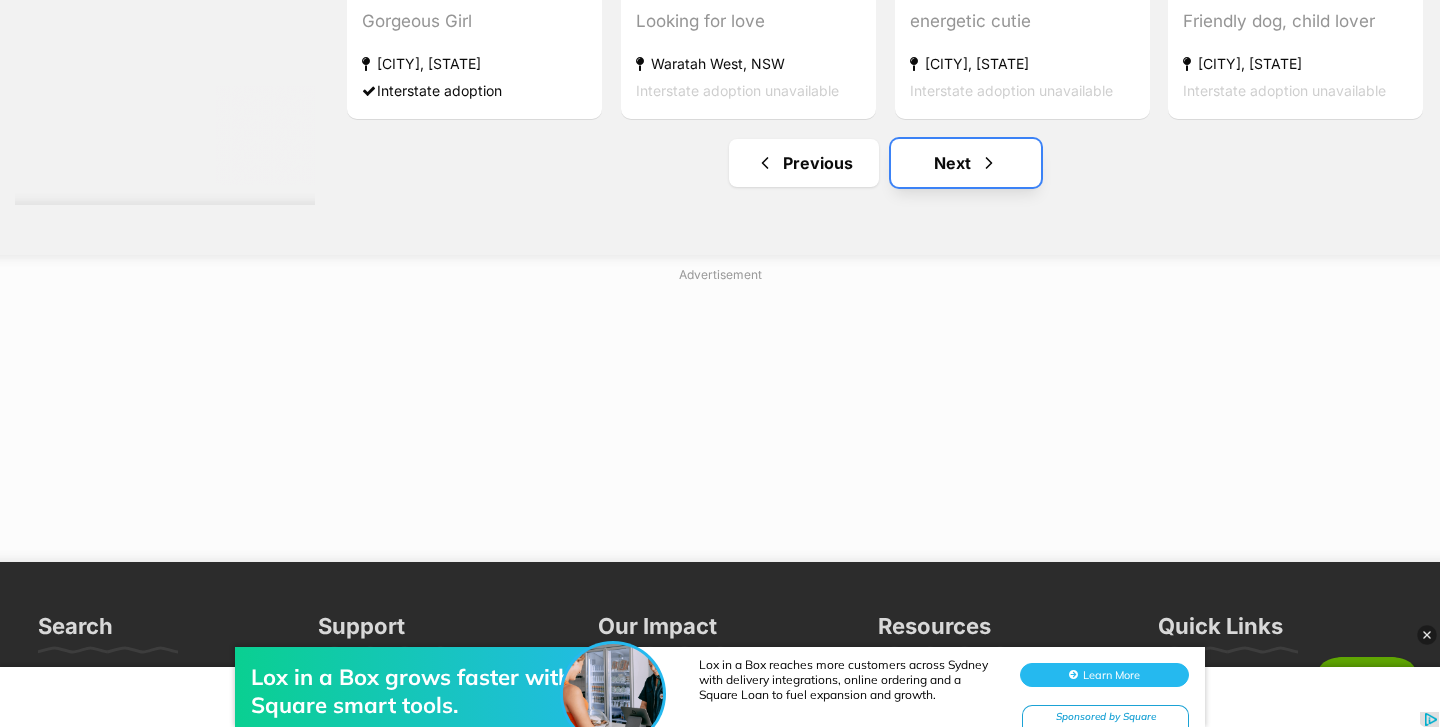click at bounding box center [989, 163] 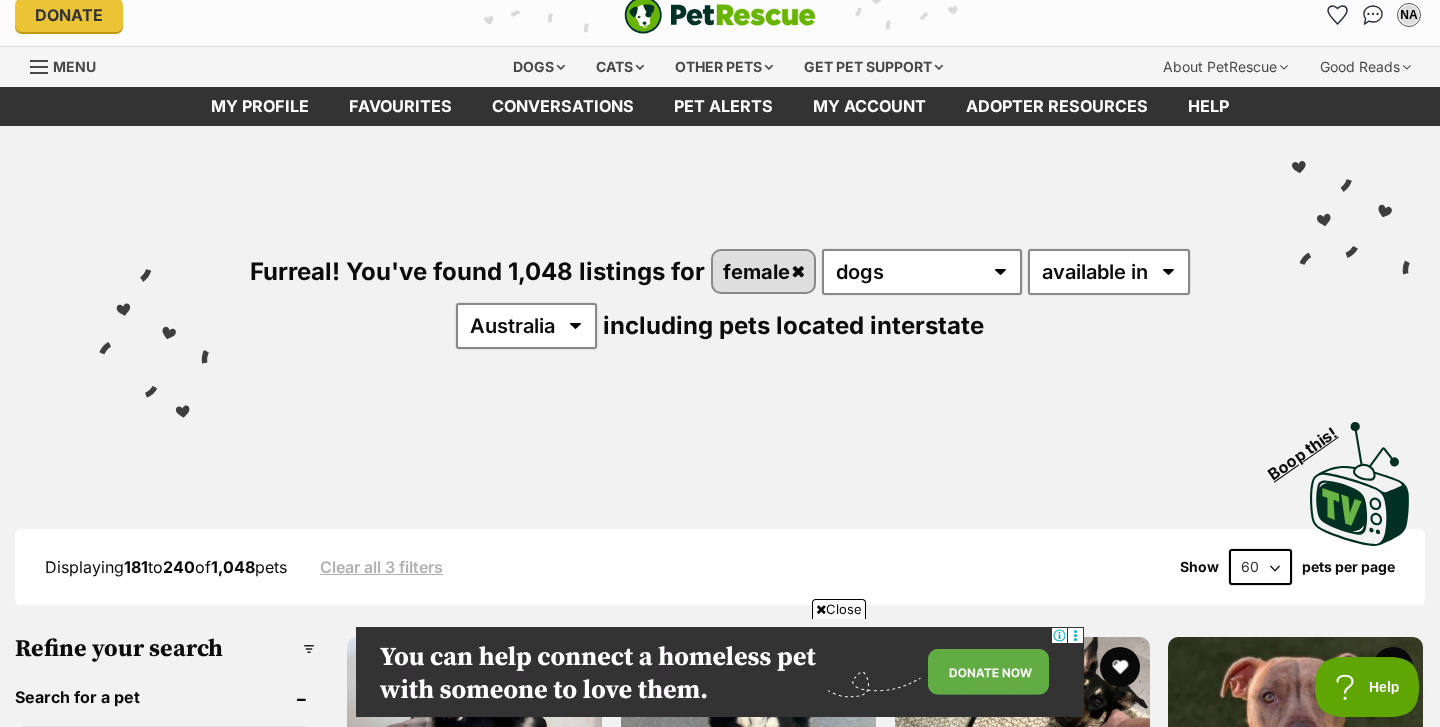 scroll, scrollTop: 0, scrollLeft: 0, axis: both 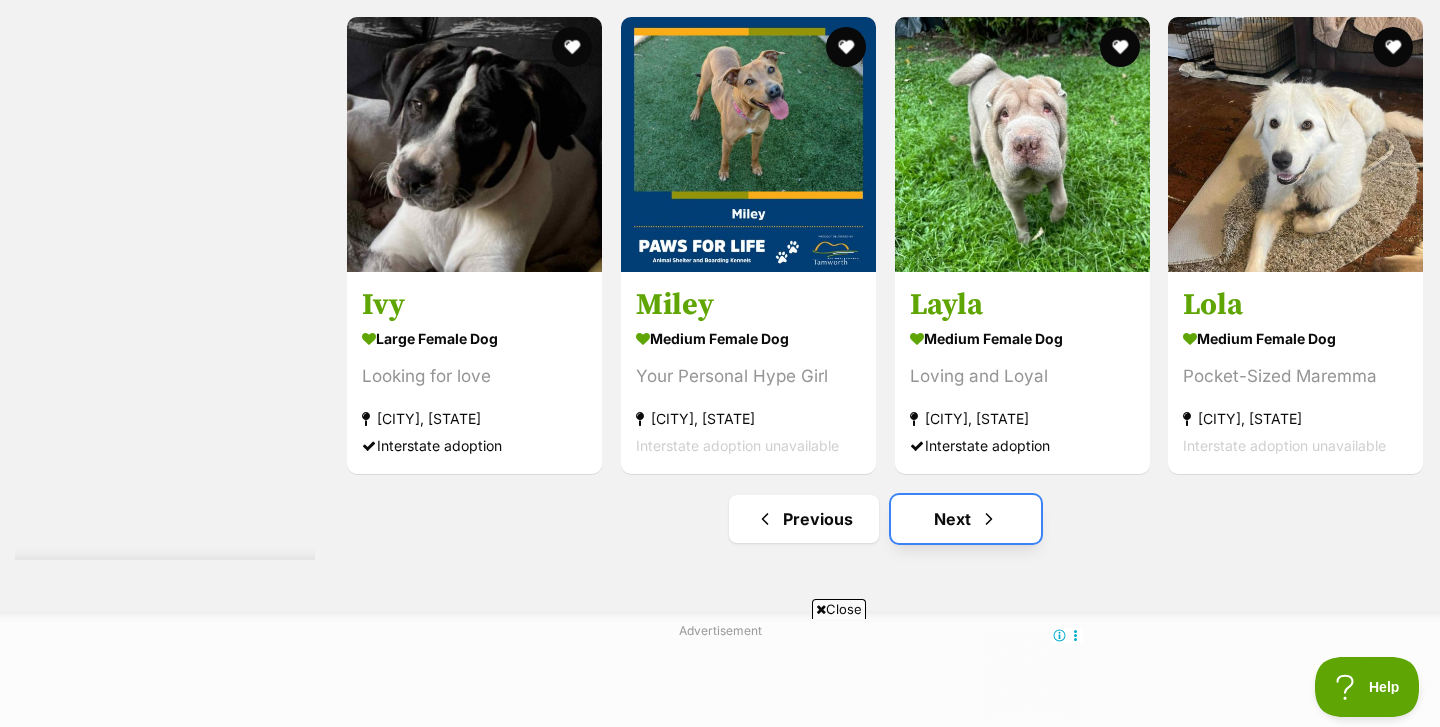 click on "Next" at bounding box center [966, 519] 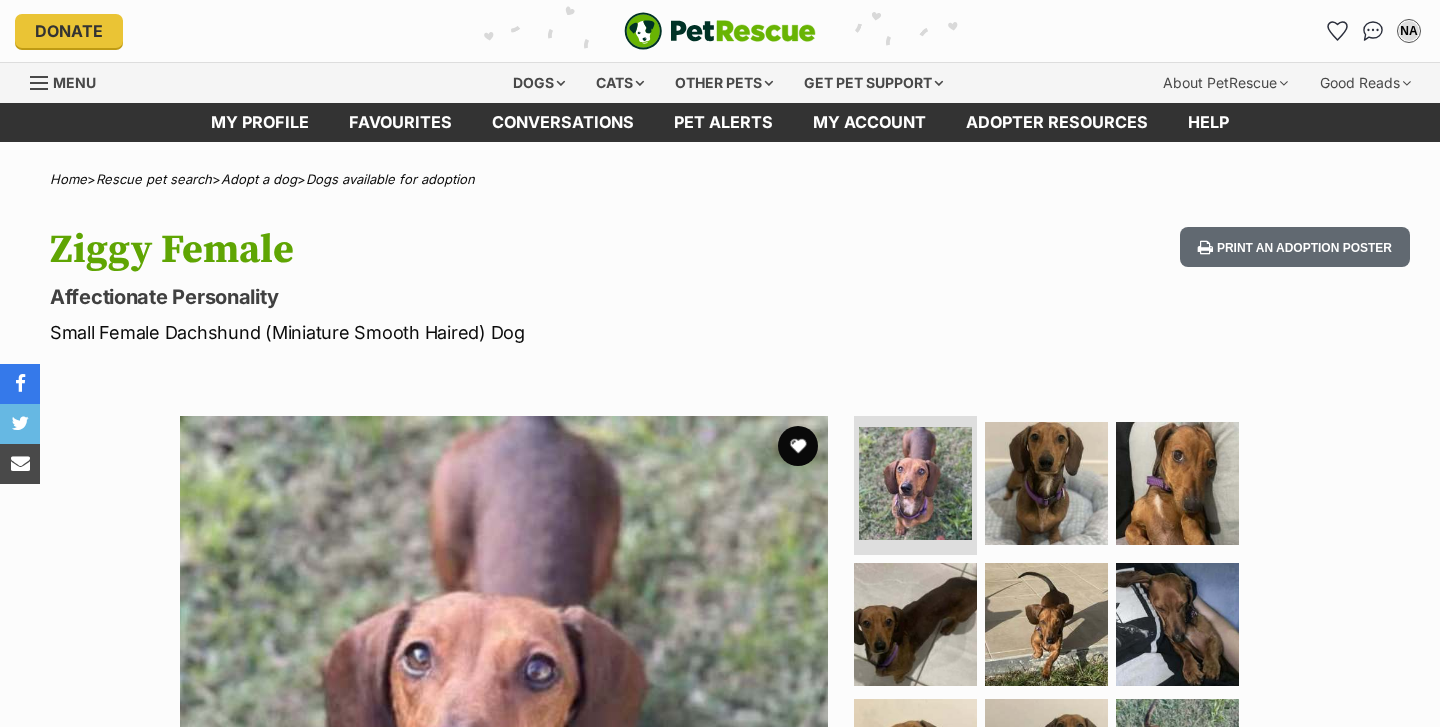 scroll, scrollTop: 0, scrollLeft: 0, axis: both 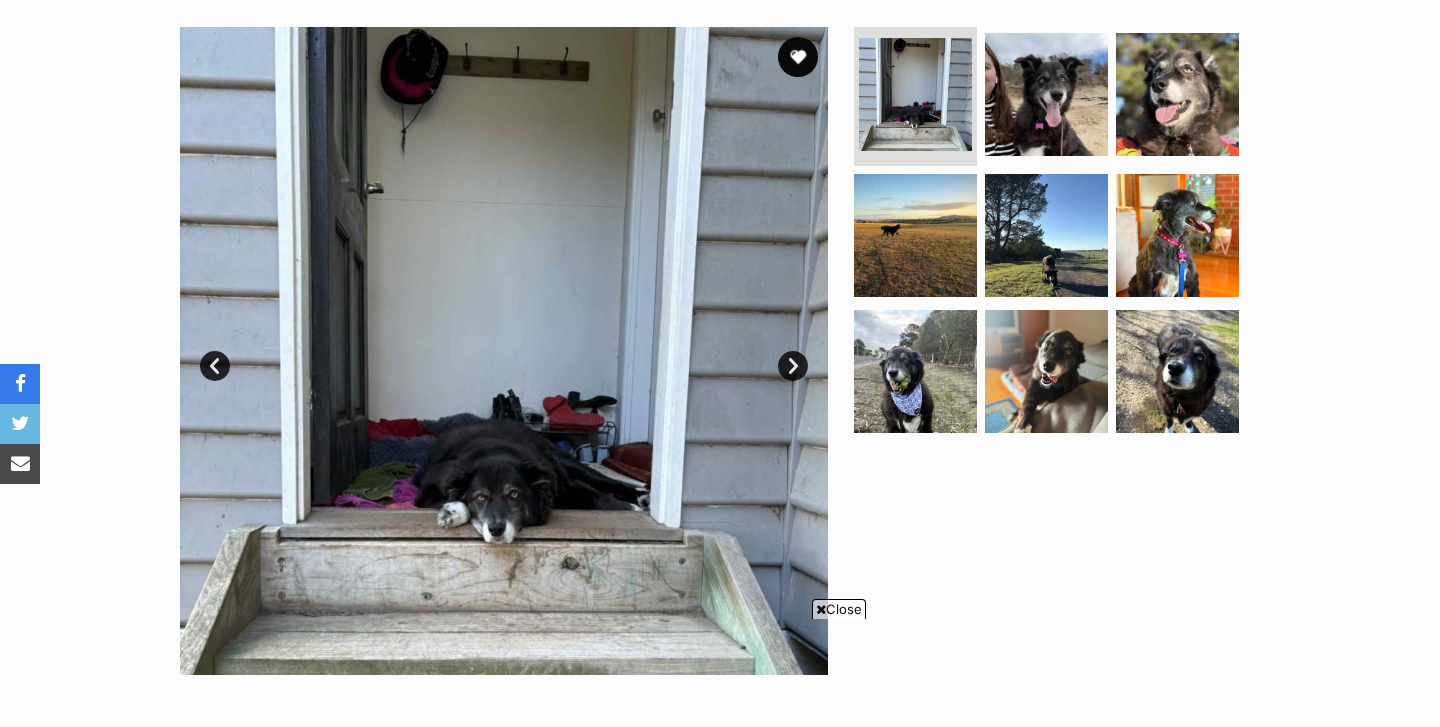click on "Next" at bounding box center [793, 366] 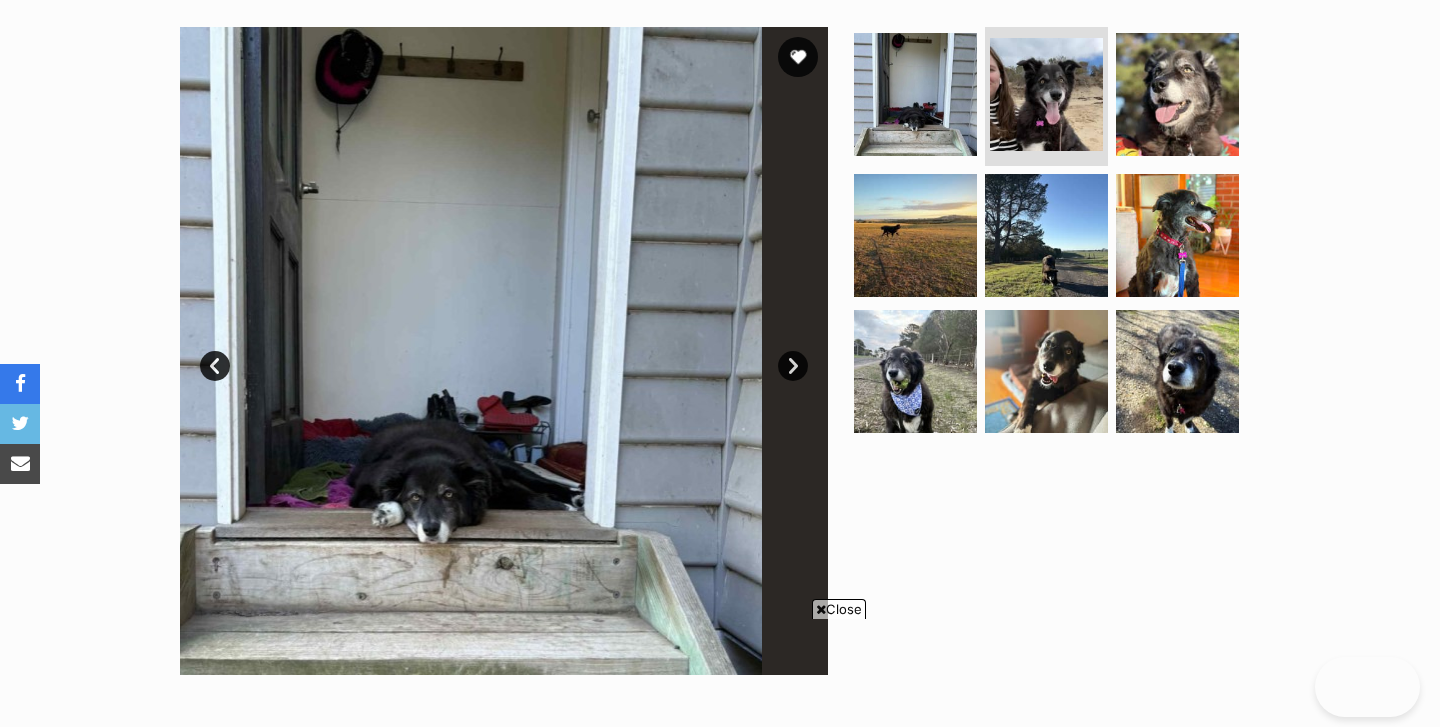 scroll, scrollTop: 0, scrollLeft: 0, axis: both 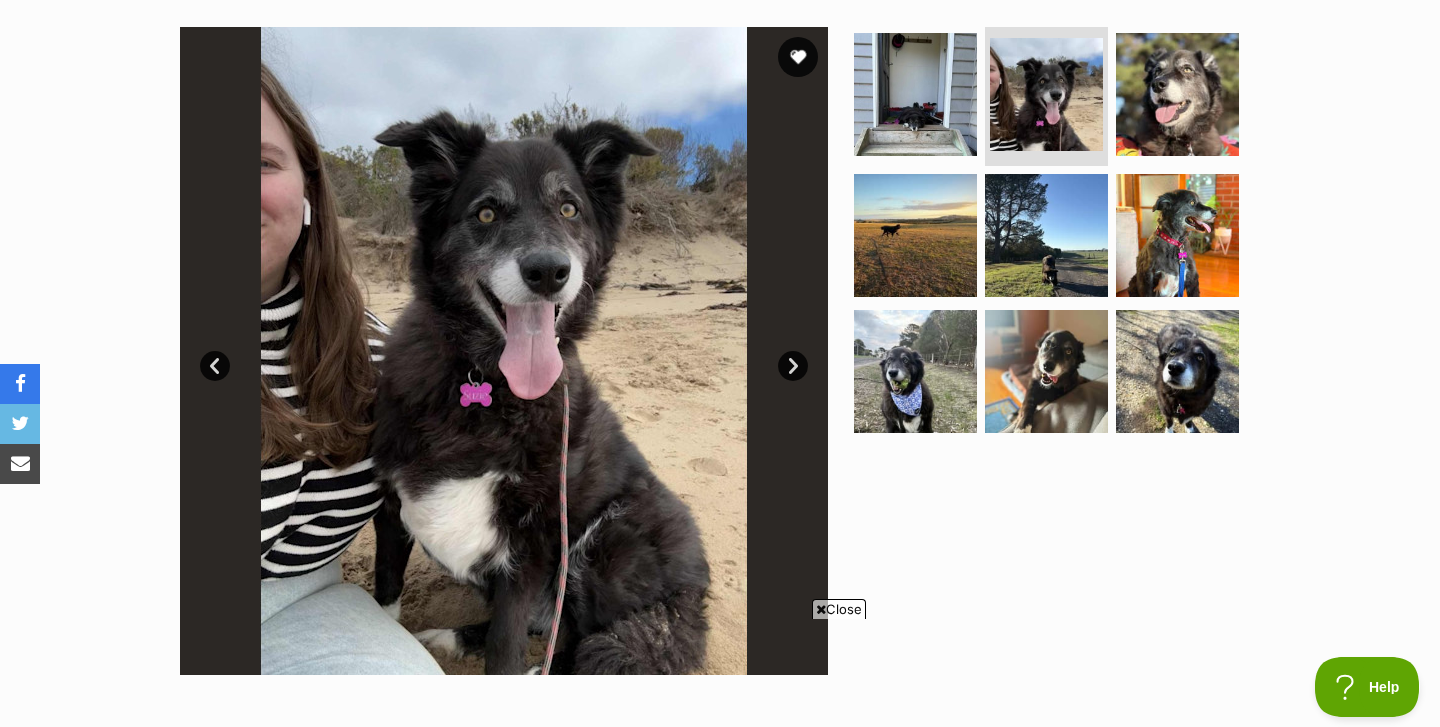 click on "Next" at bounding box center [793, 366] 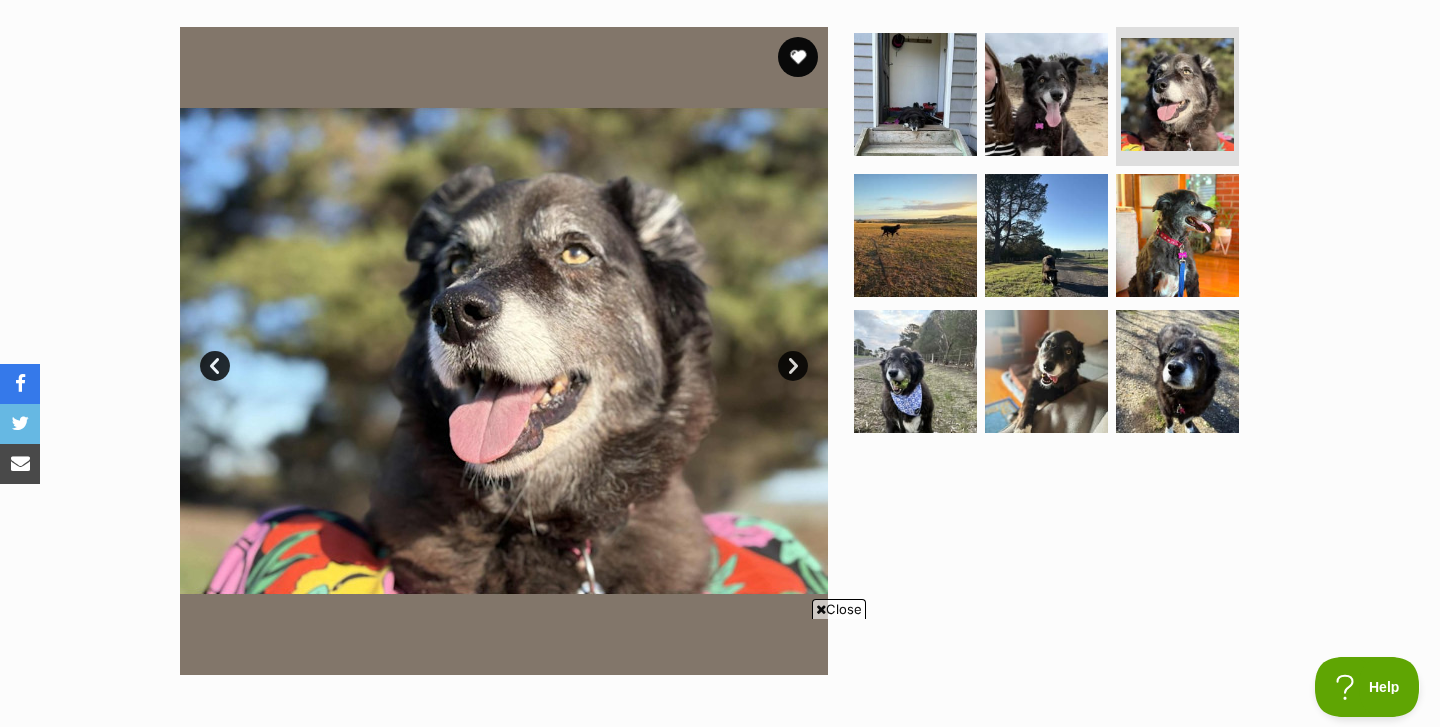 click on "Next" at bounding box center [793, 366] 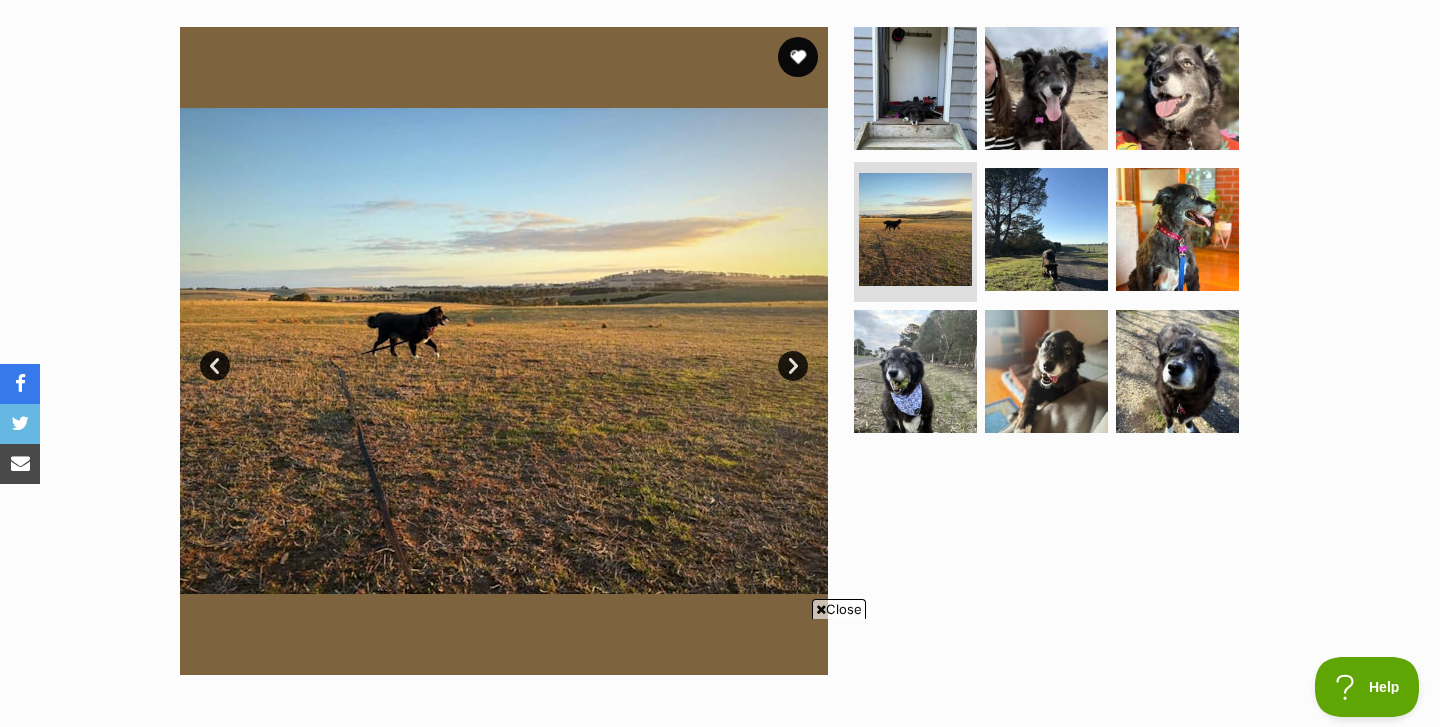 click on "Next" at bounding box center [793, 366] 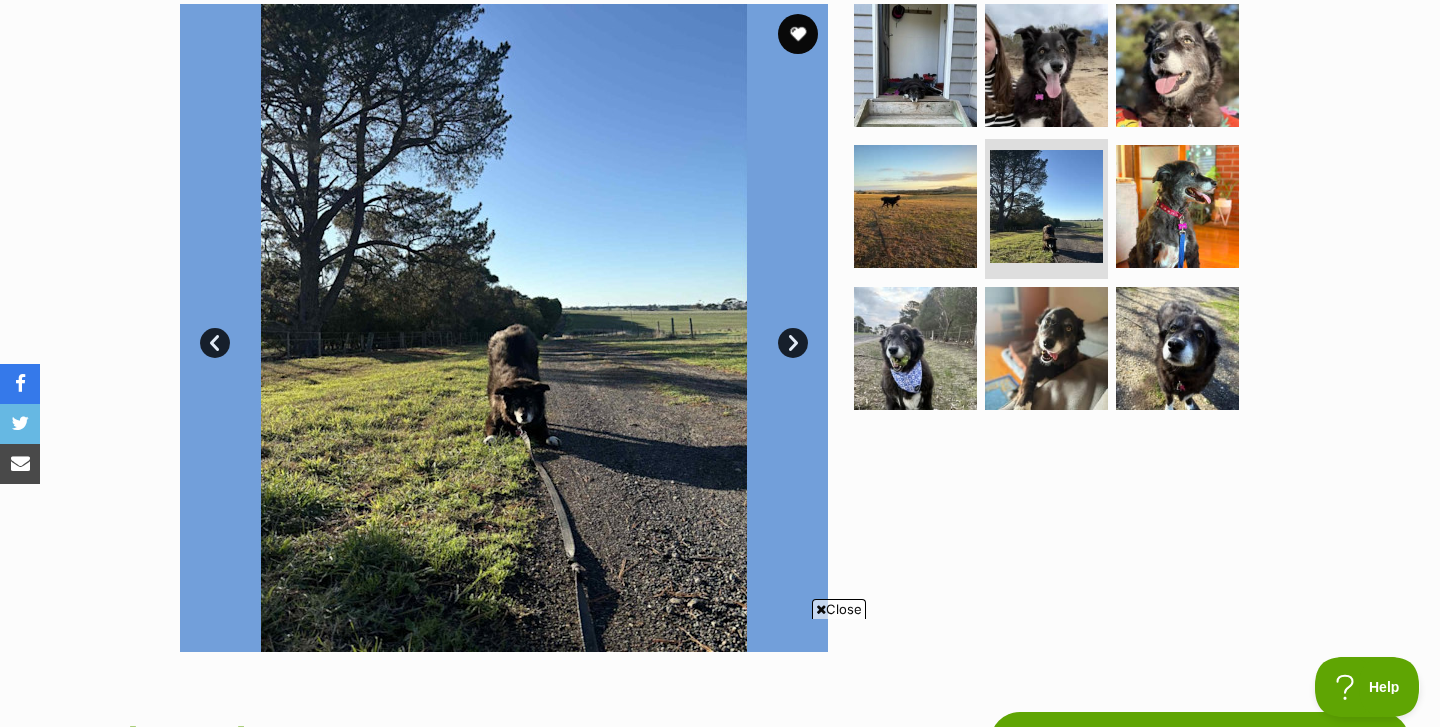 scroll, scrollTop: 935, scrollLeft: 0, axis: vertical 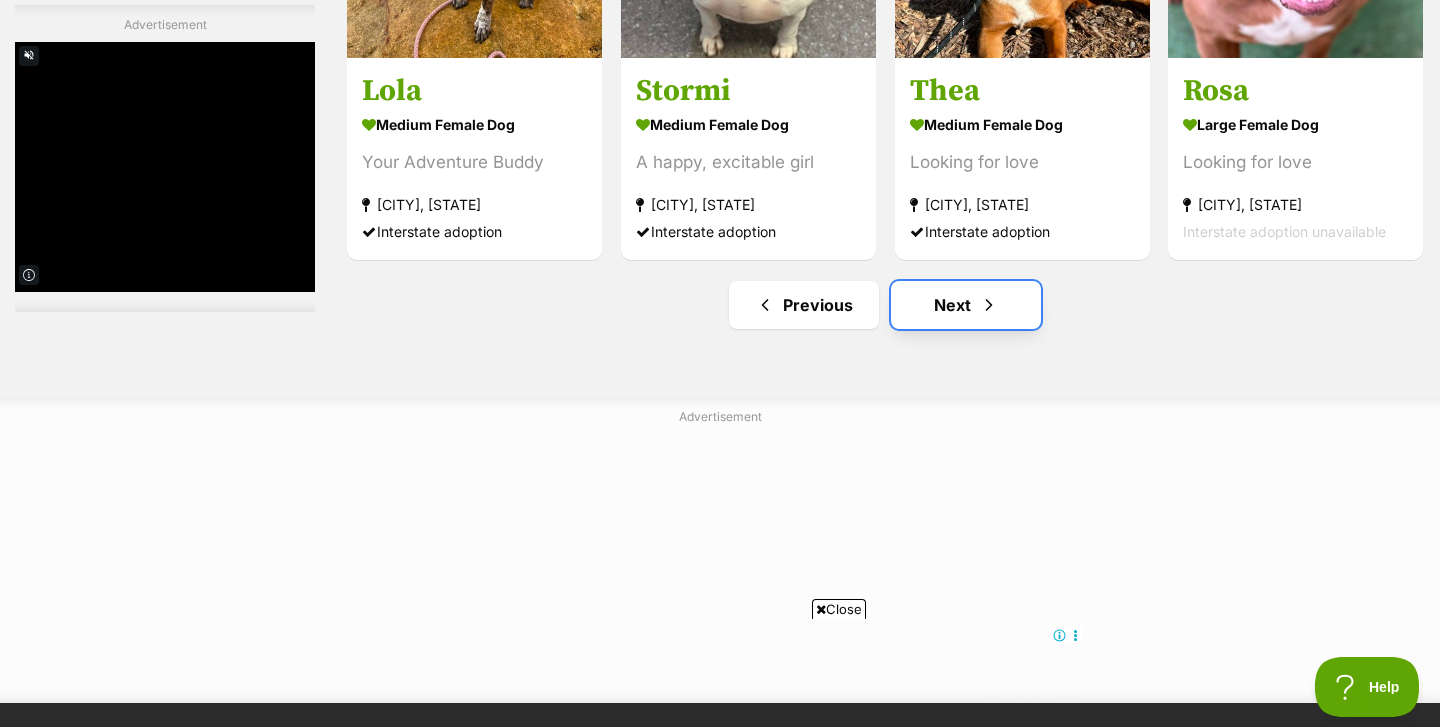 click at bounding box center (989, 305) 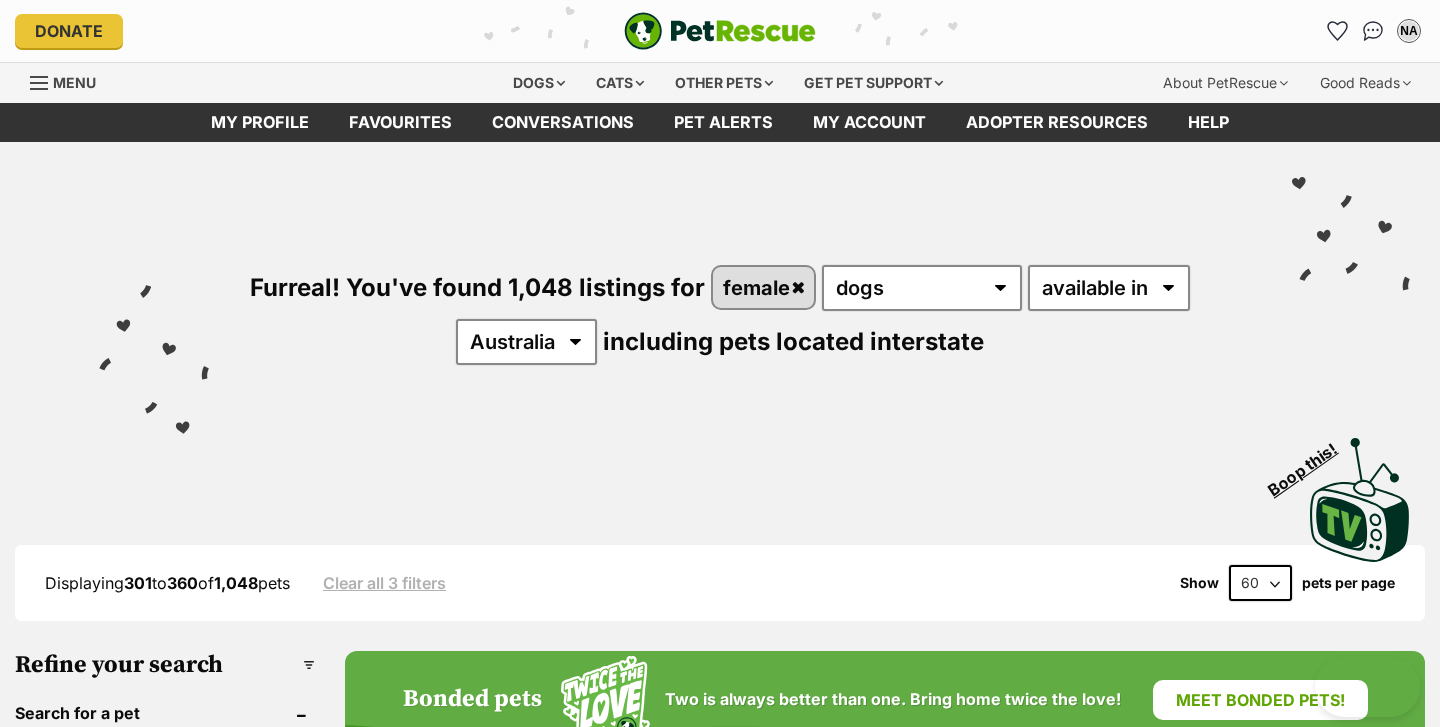 scroll, scrollTop: 0, scrollLeft: 0, axis: both 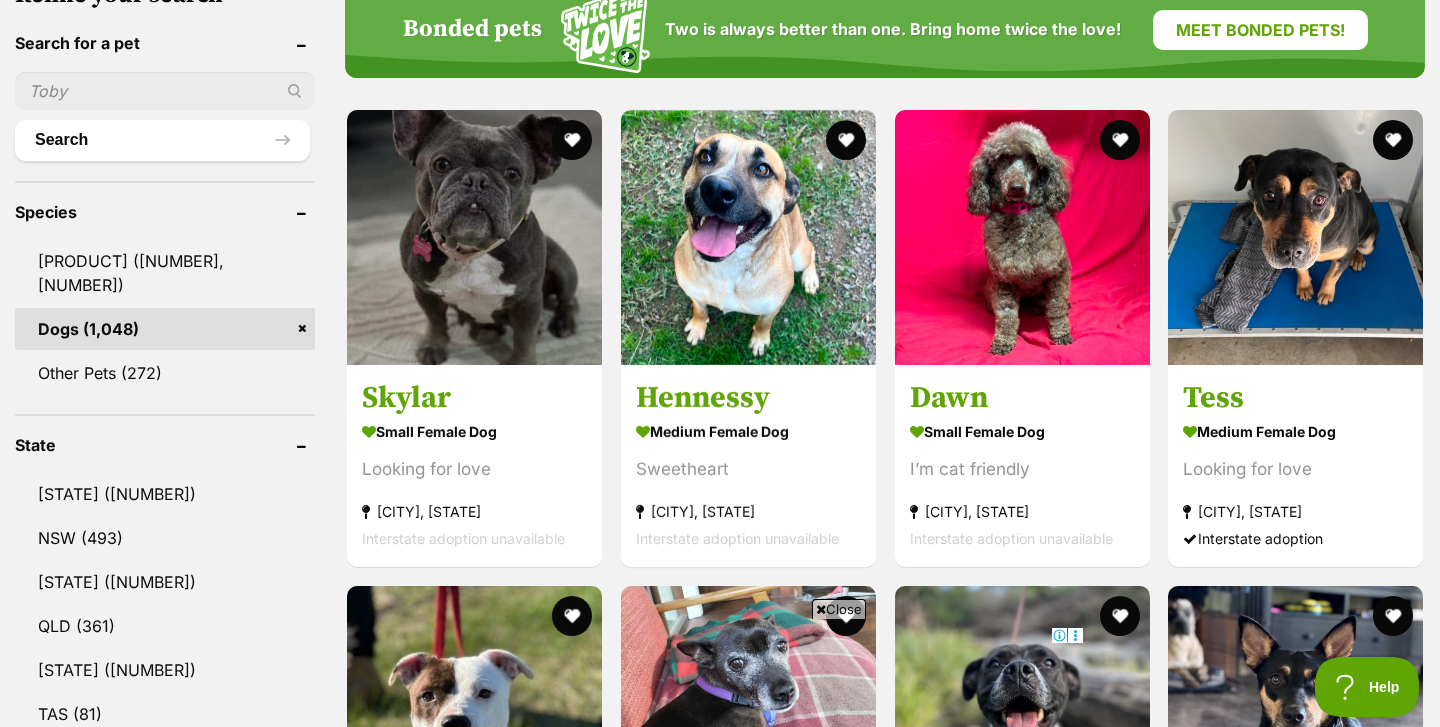 click on "Close" at bounding box center [839, 609] 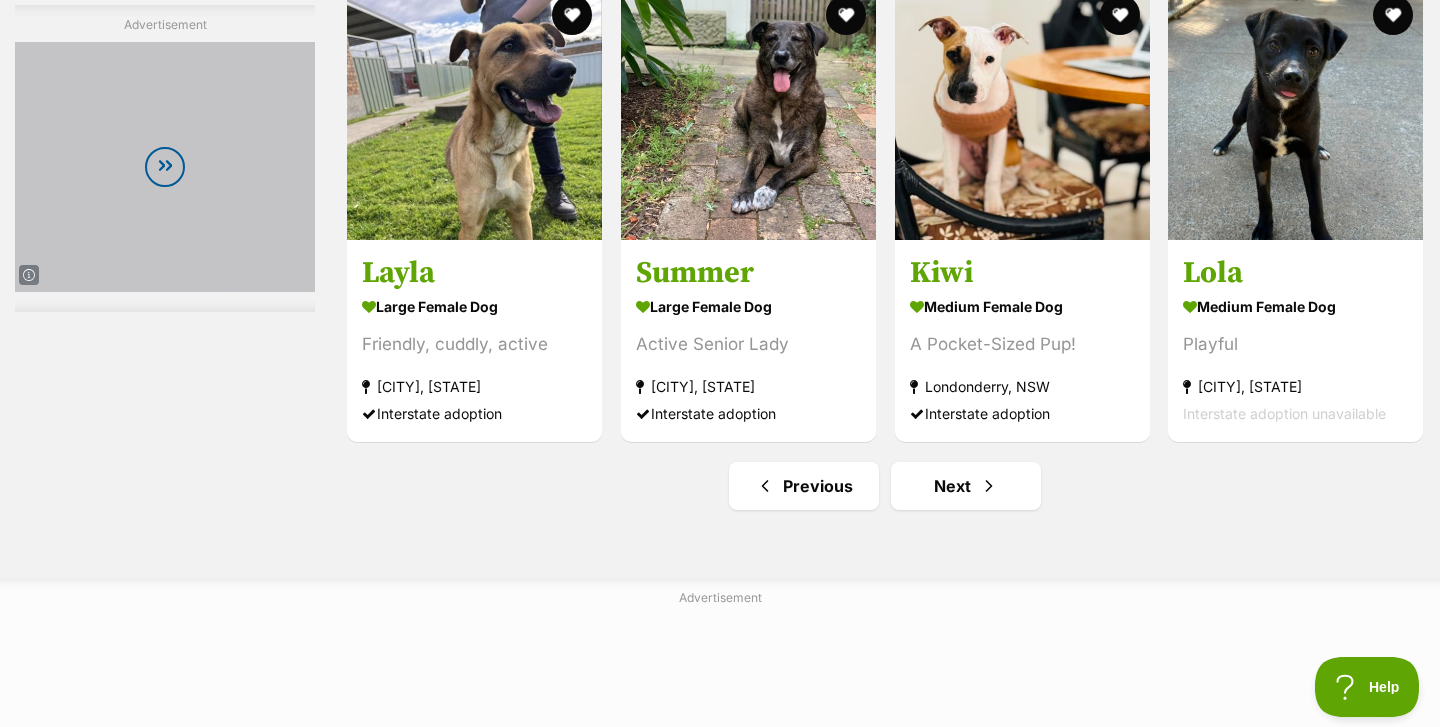 scroll, scrollTop: 10686, scrollLeft: 0, axis: vertical 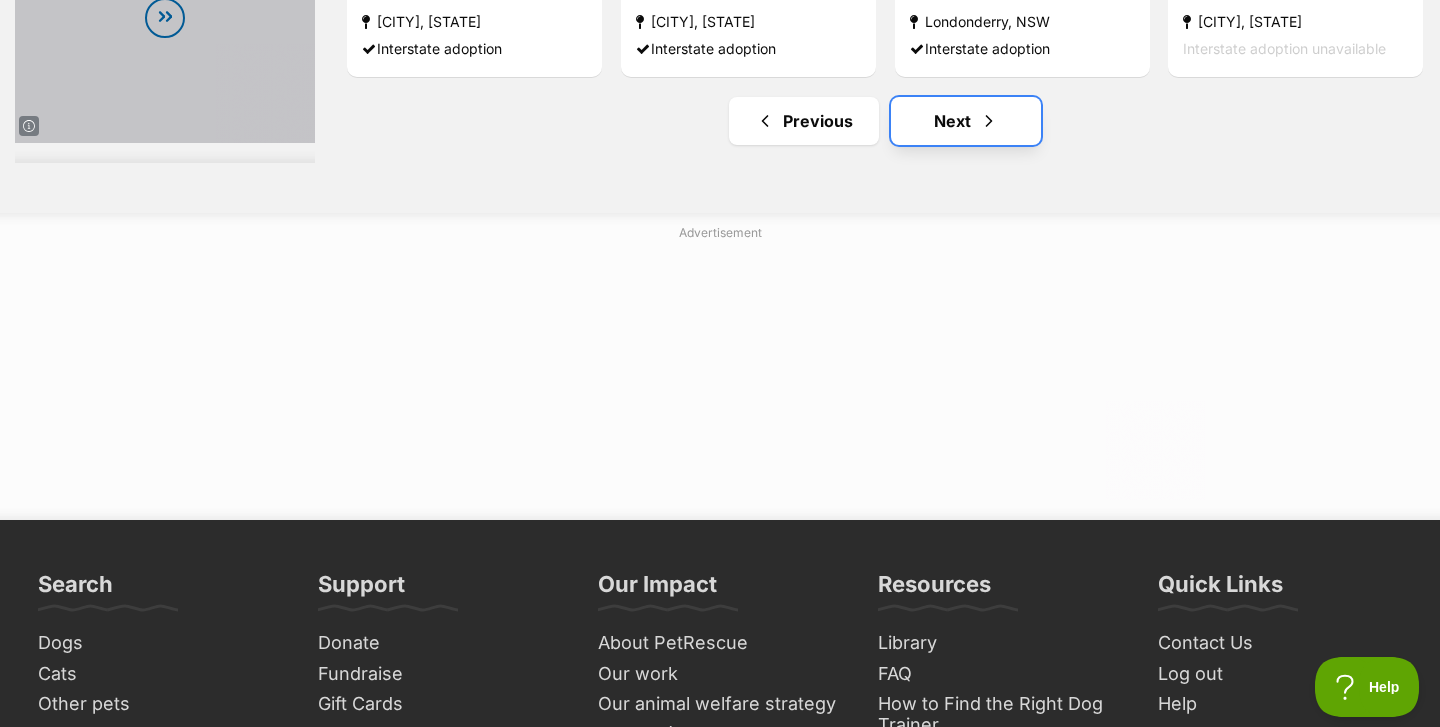 click at bounding box center [989, 121] 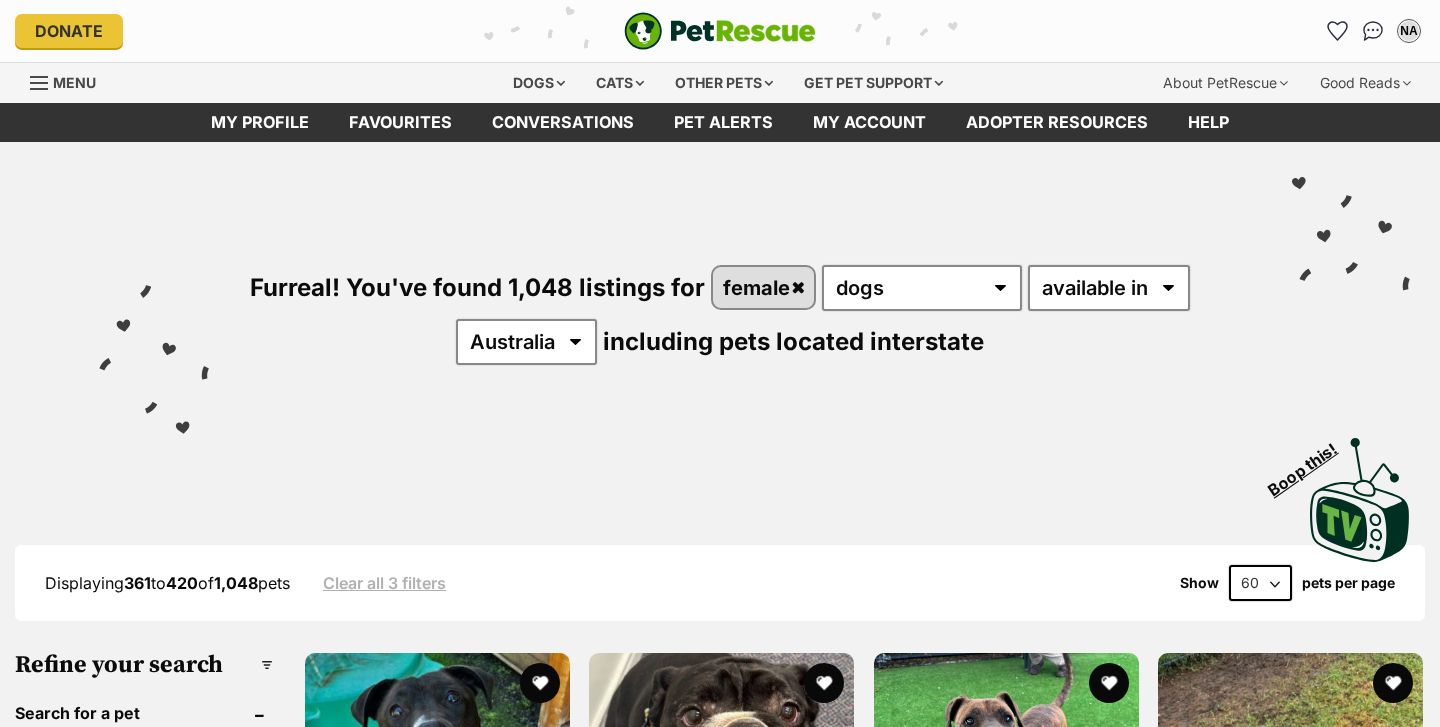 scroll, scrollTop: 0, scrollLeft: 0, axis: both 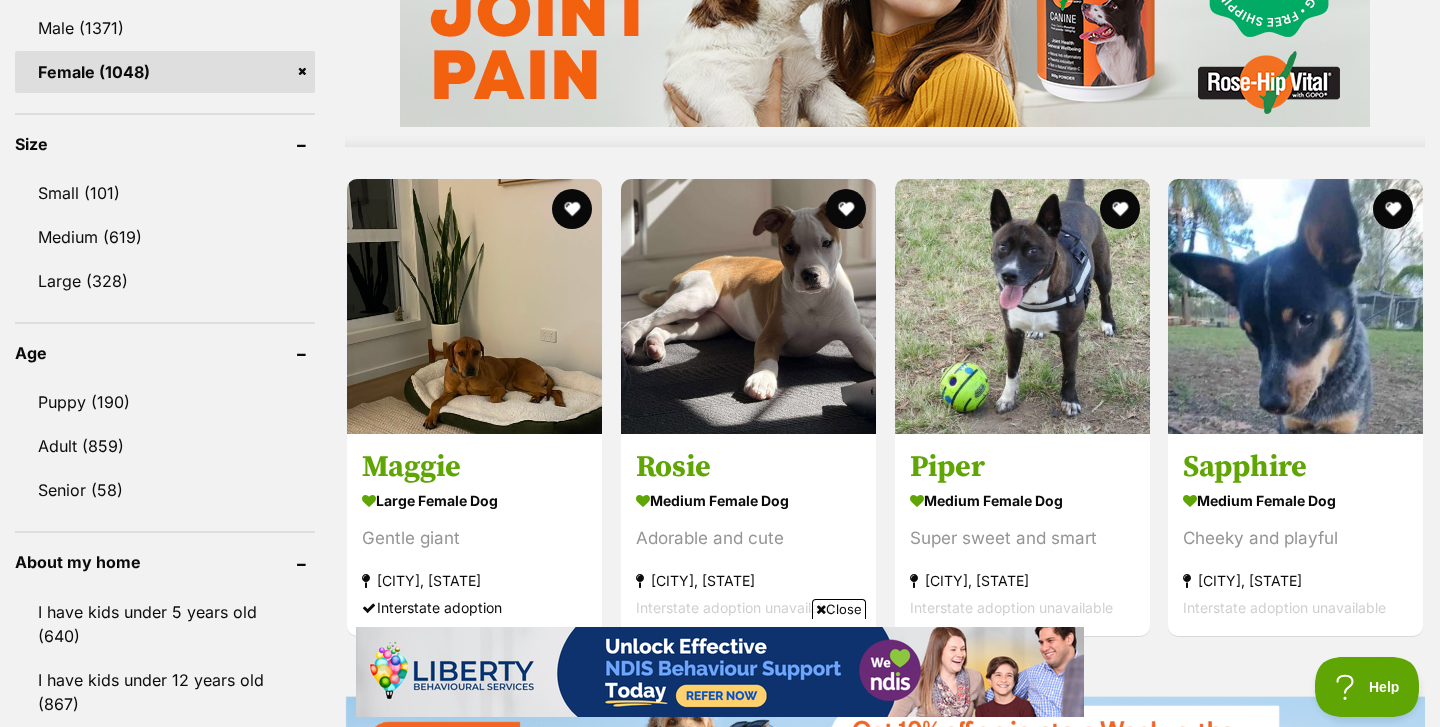click on "Close" at bounding box center (839, 609) 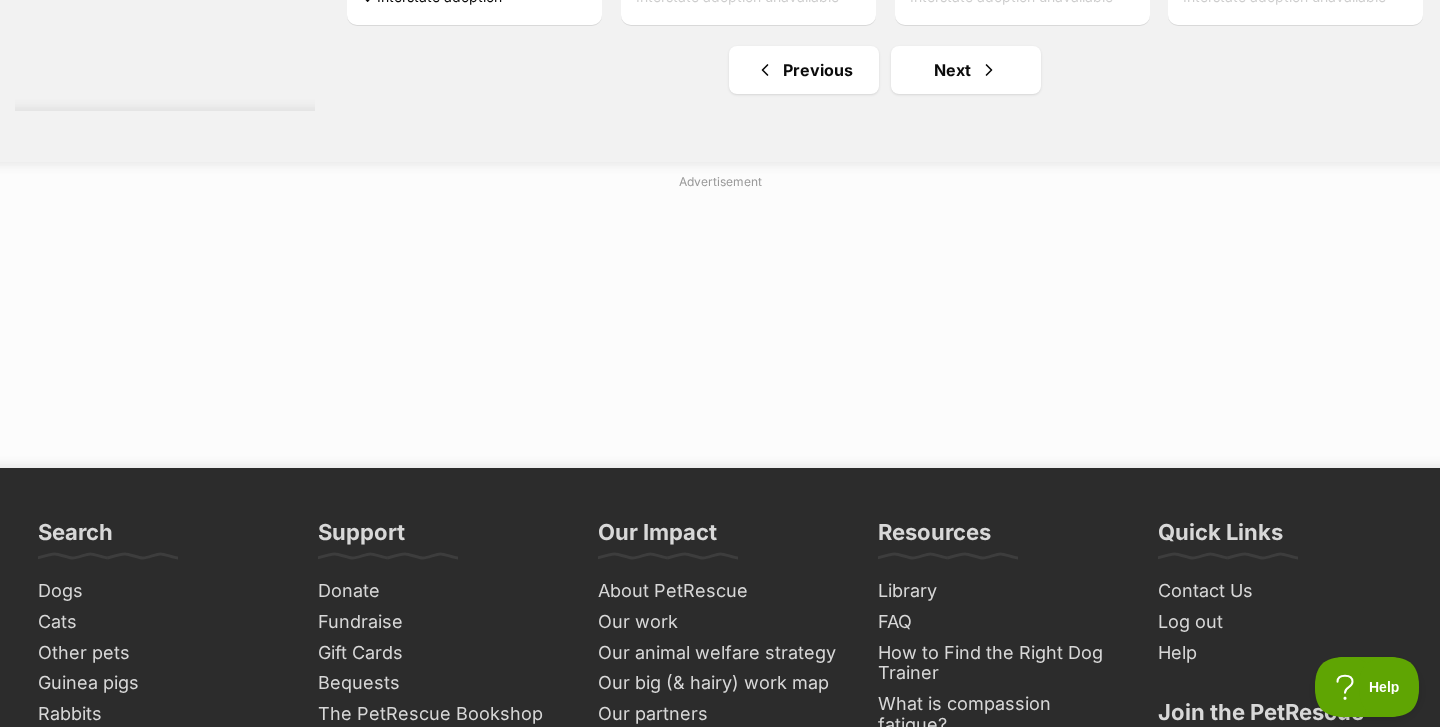 scroll, scrollTop: 10769, scrollLeft: 0, axis: vertical 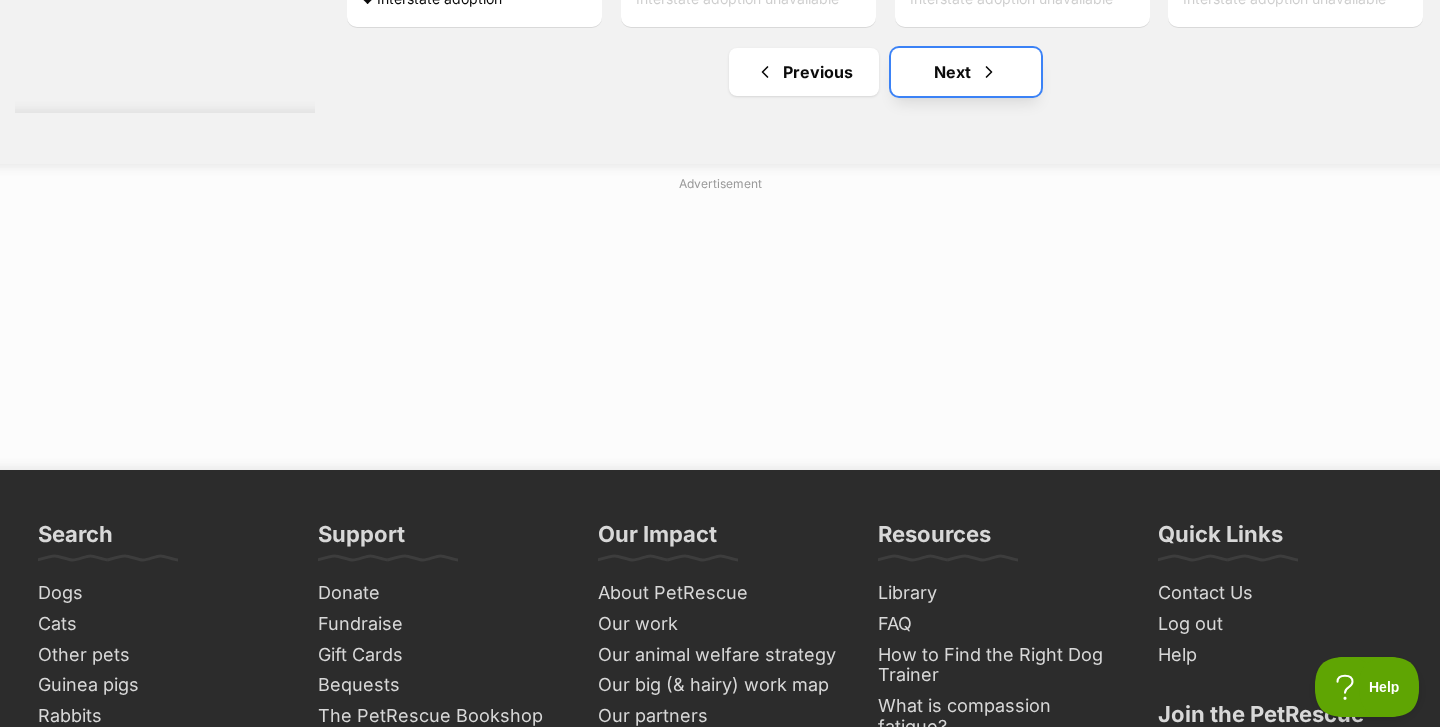 click on "Next" at bounding box center (966, 72) 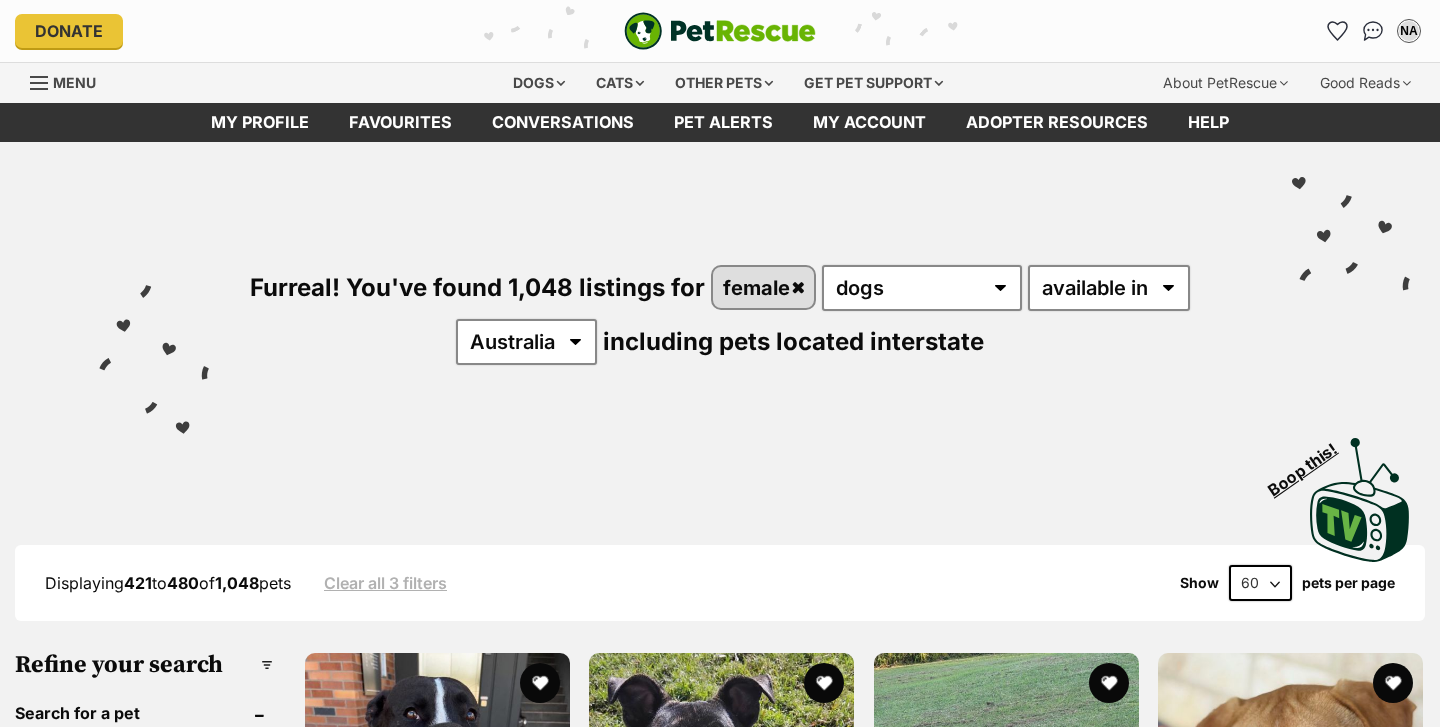 scroll, scrollTop: 451, scrollLeft: 0, axis: vertical 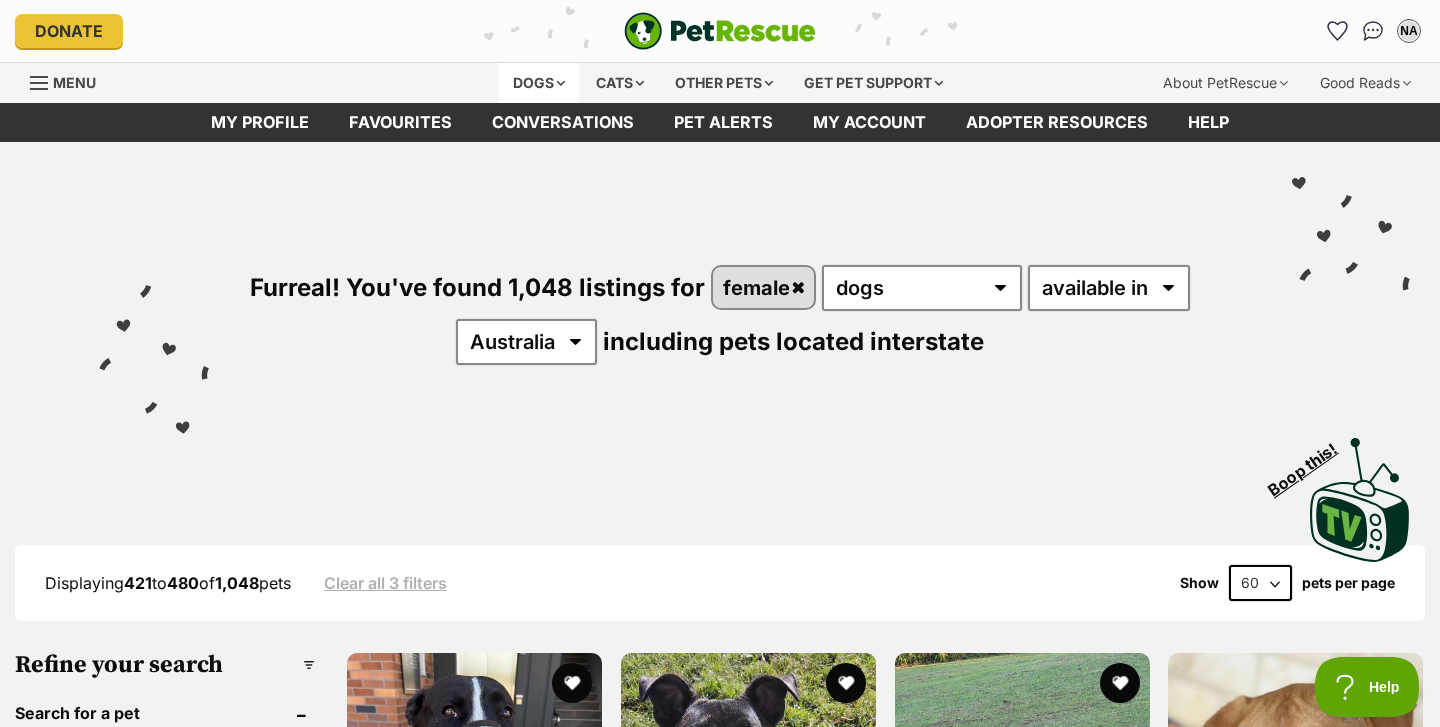 click on "Dogs" at bounding box center (539, 83) 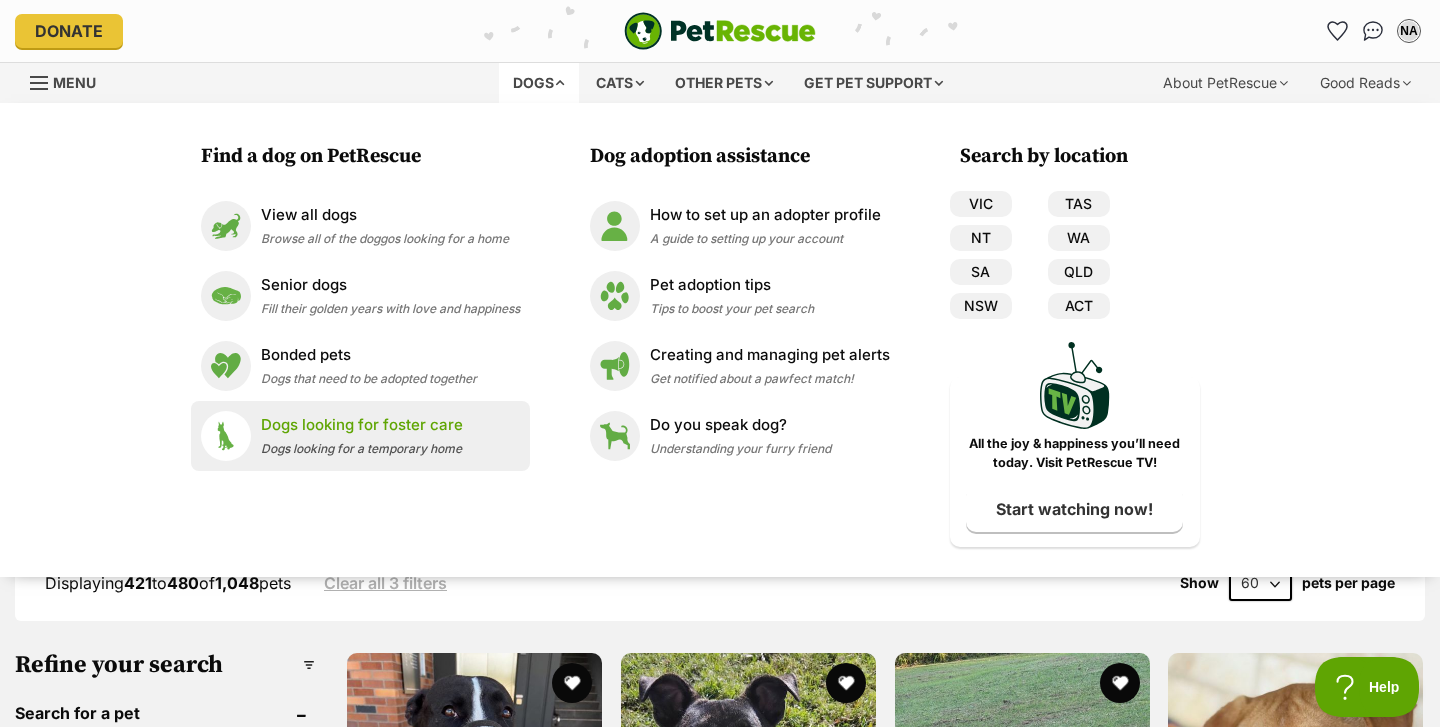 click on "Dogs looking for foster care" at bounding box center (362, 425) 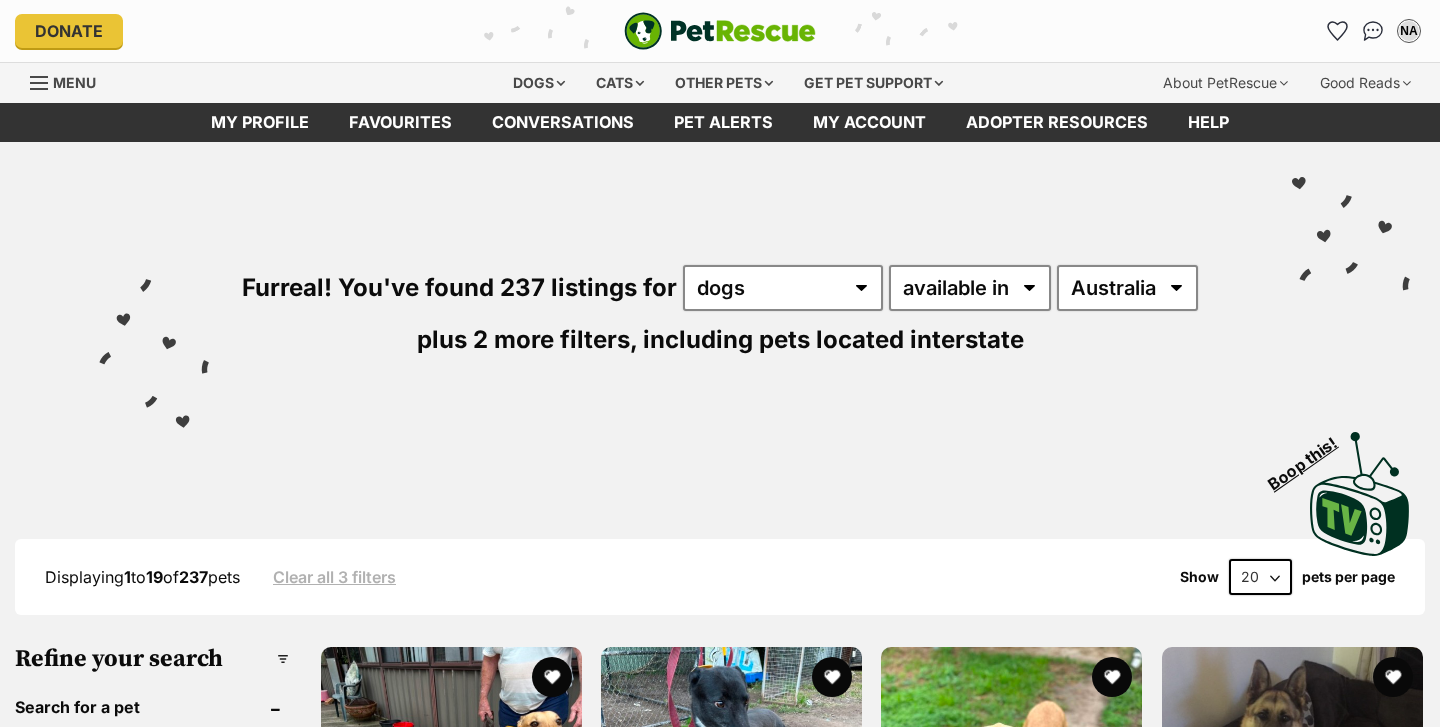 scroll, scrollTop: 0, scrollLeft: 0, axis: both 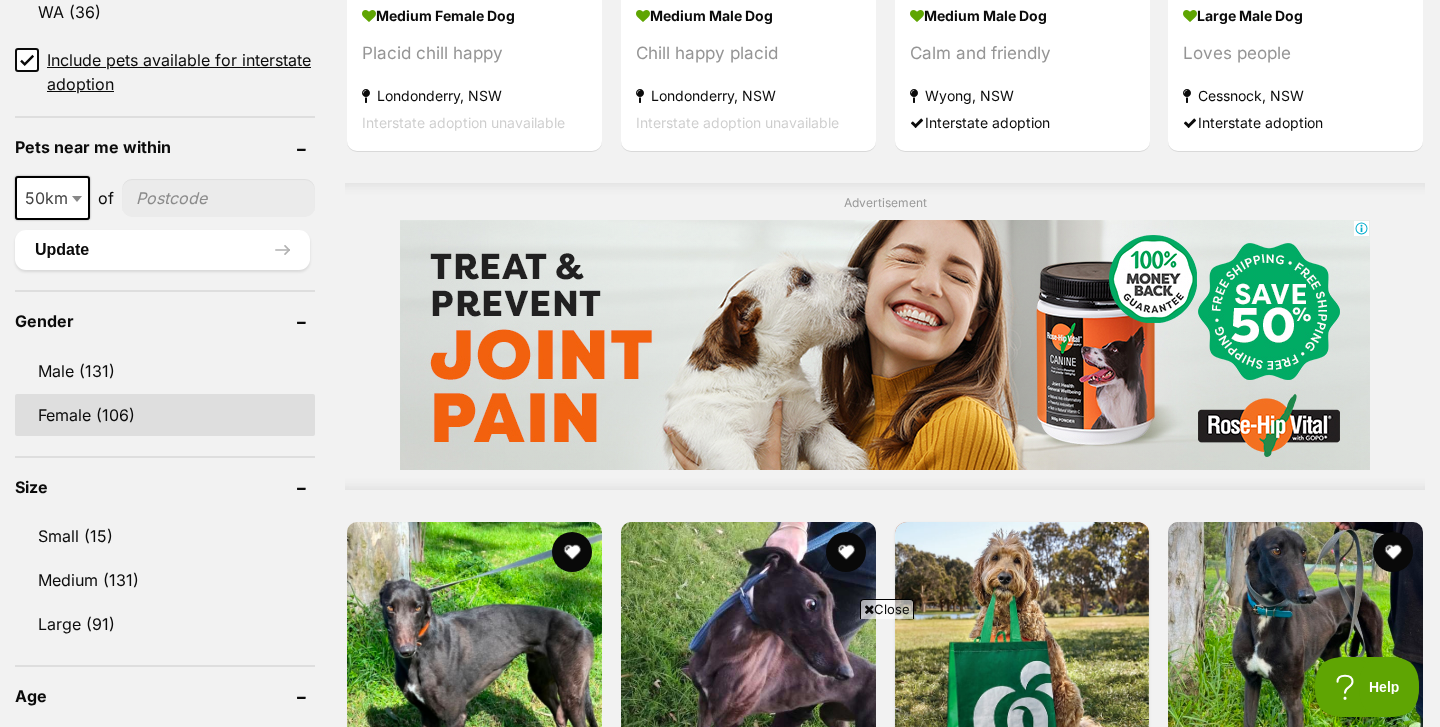 click on "Female (106)" at bounding box center (165, 415) 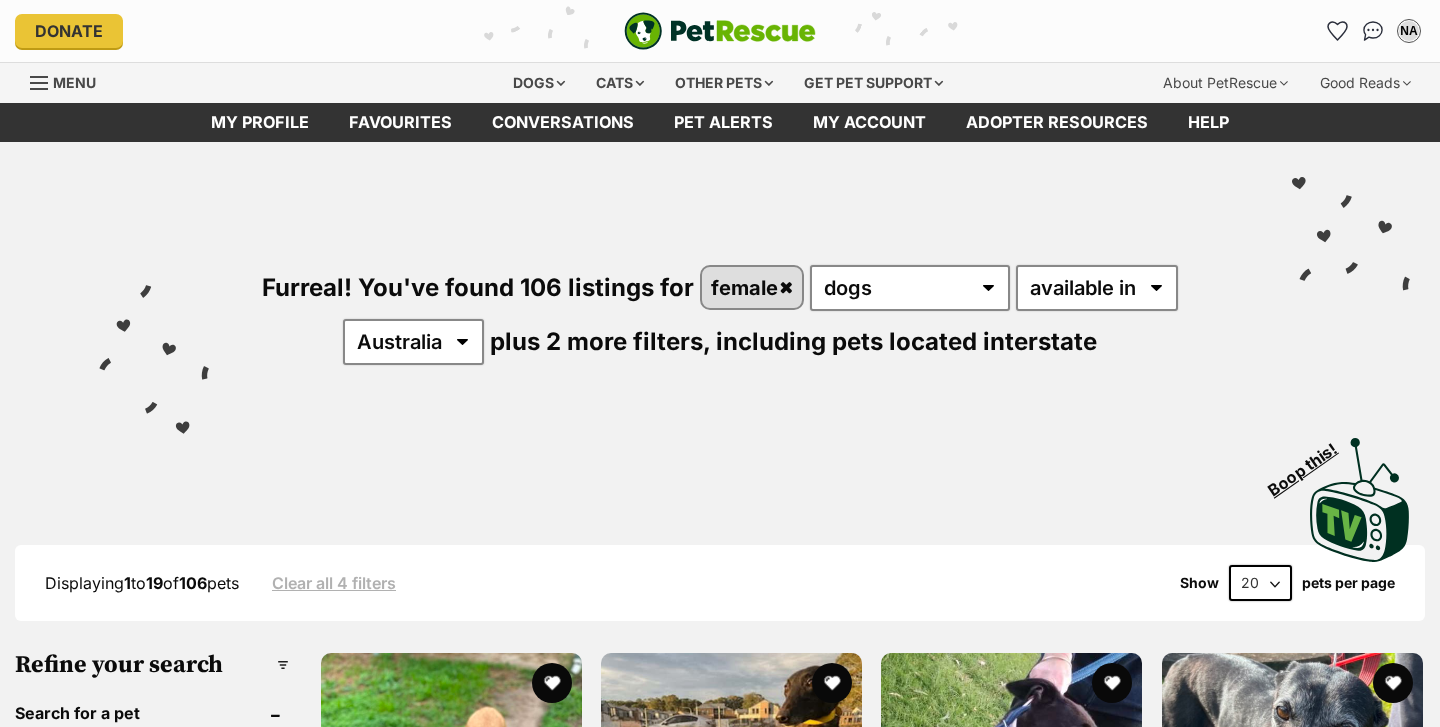 scroll, scrollTop: 0, scrollLeft: 0, axis: both 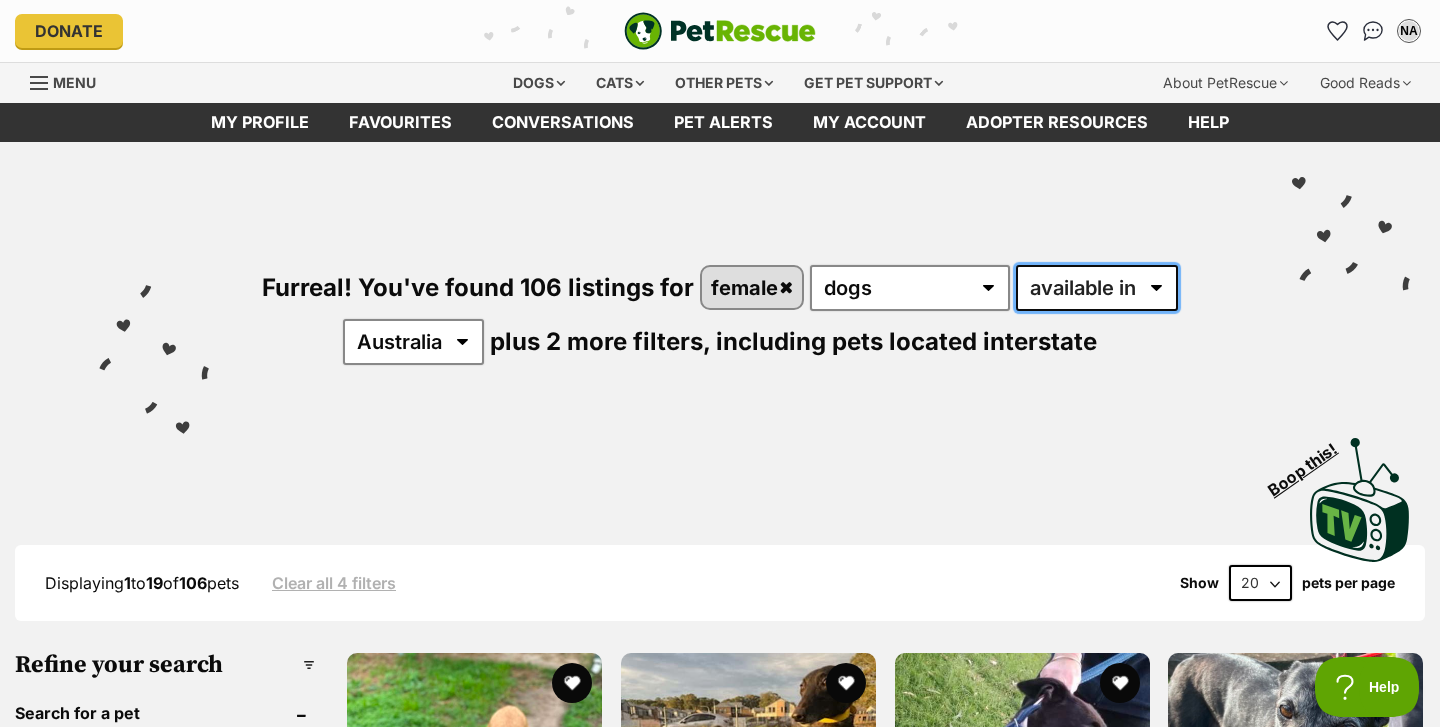 click on "available in
located in" at bounding box center (1097, 288) 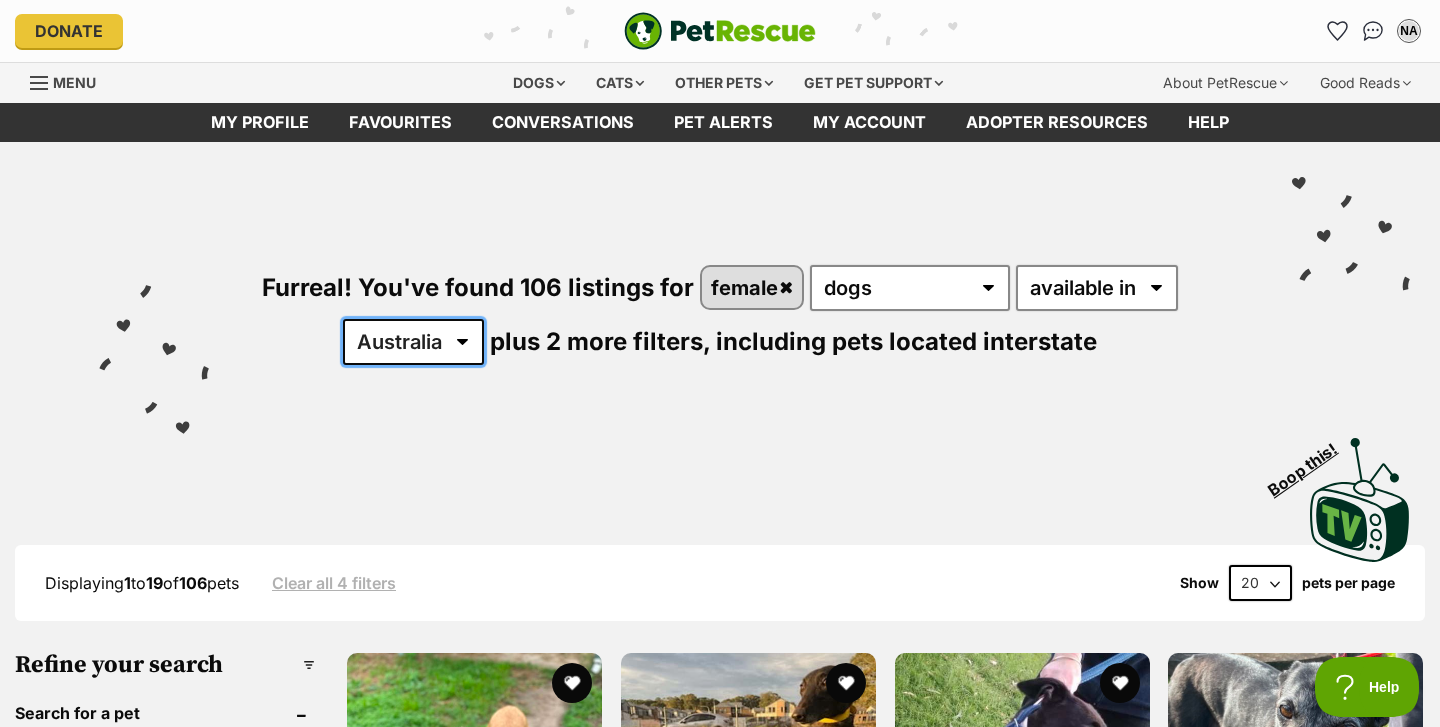 click on "Australia
ACT
NSW
NT
QLD
SA
TAS
VIC
WA" at bounding box center (413, 342) 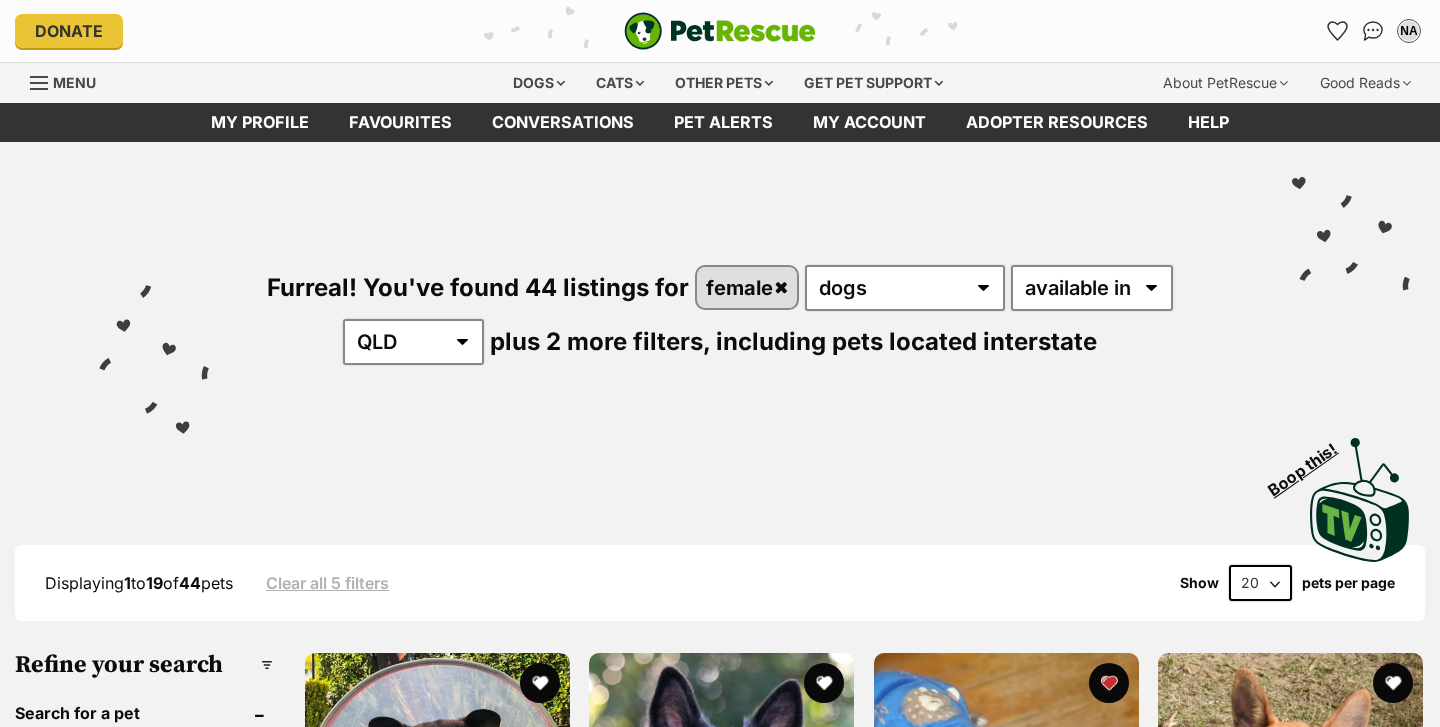 scroll, scrollTop: 0, scrollLeft: 0, axis: both 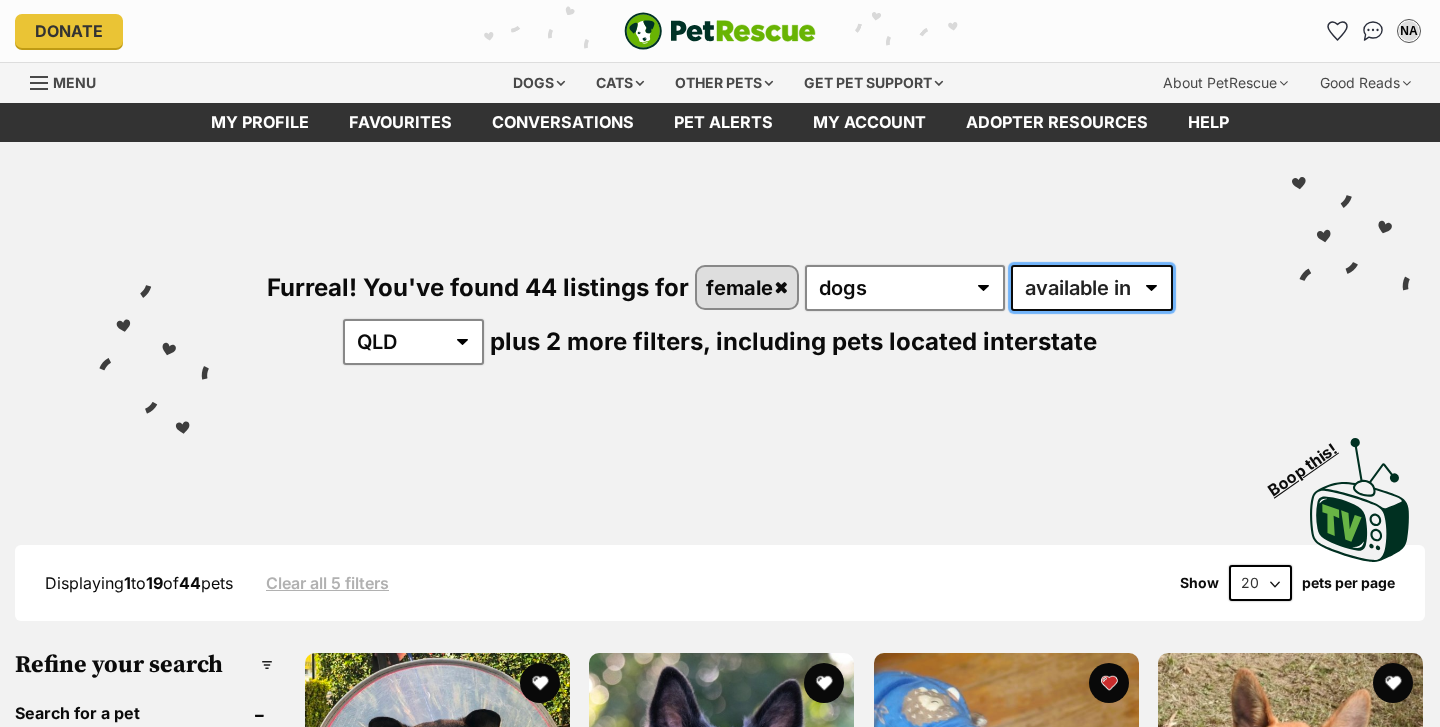 click on "available in
located in" at bounding box center [1092, 288] 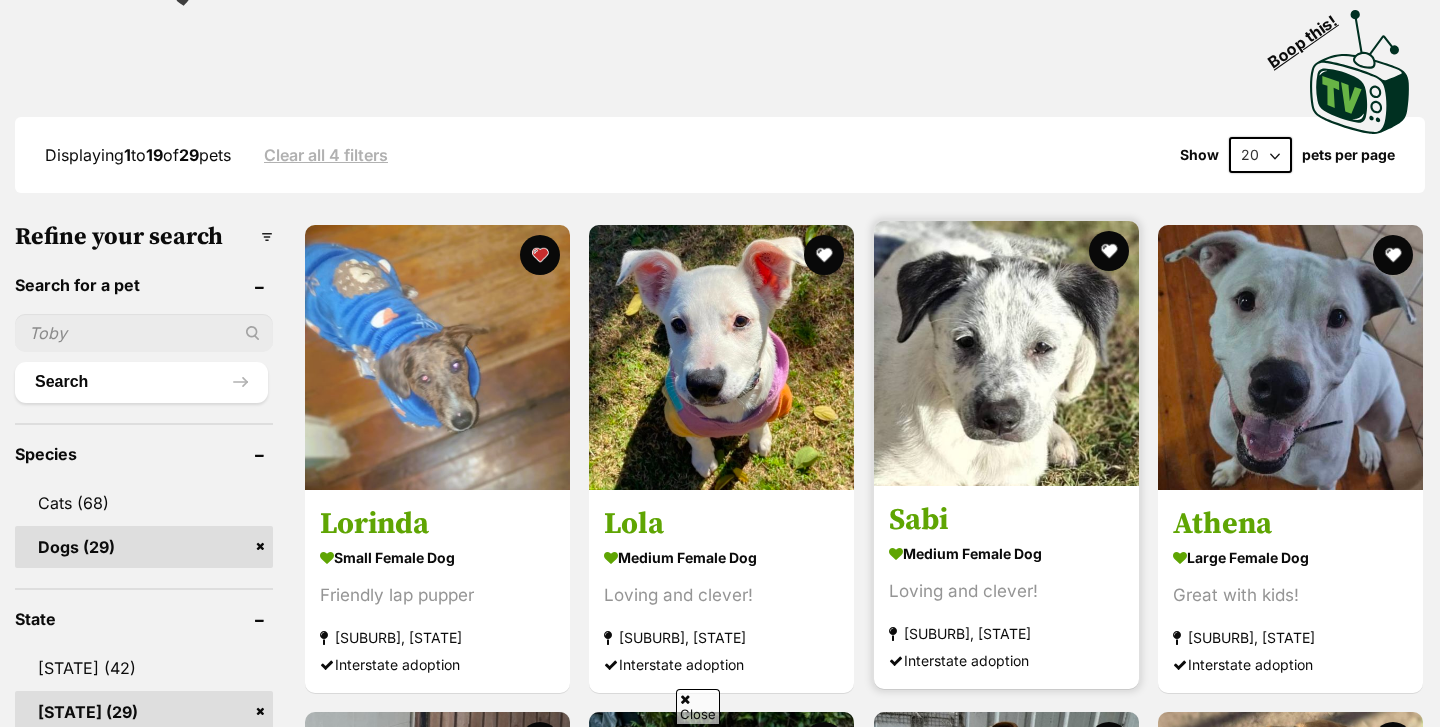 scroll, scrollTop: 428, scrollLeft: 0, axis: vertical 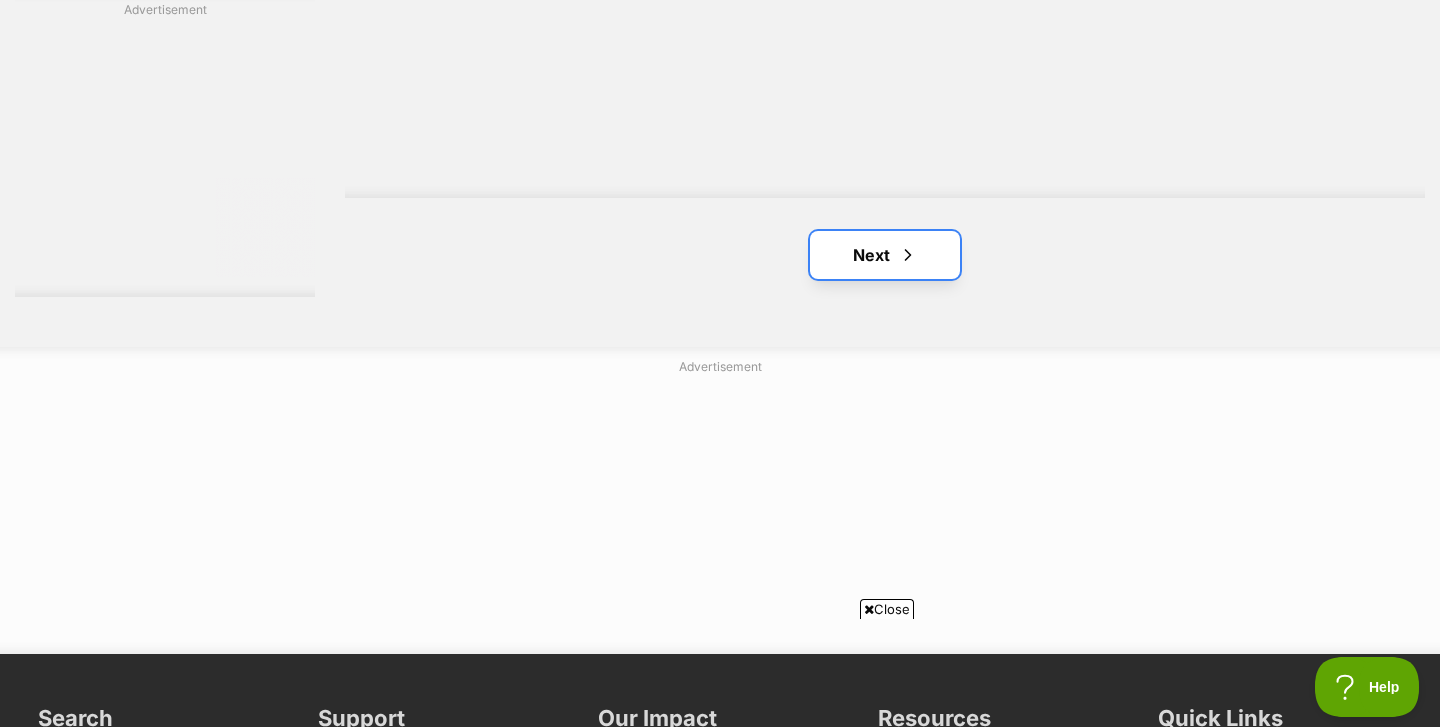 click on "Next" at bounding box center (885, 255) 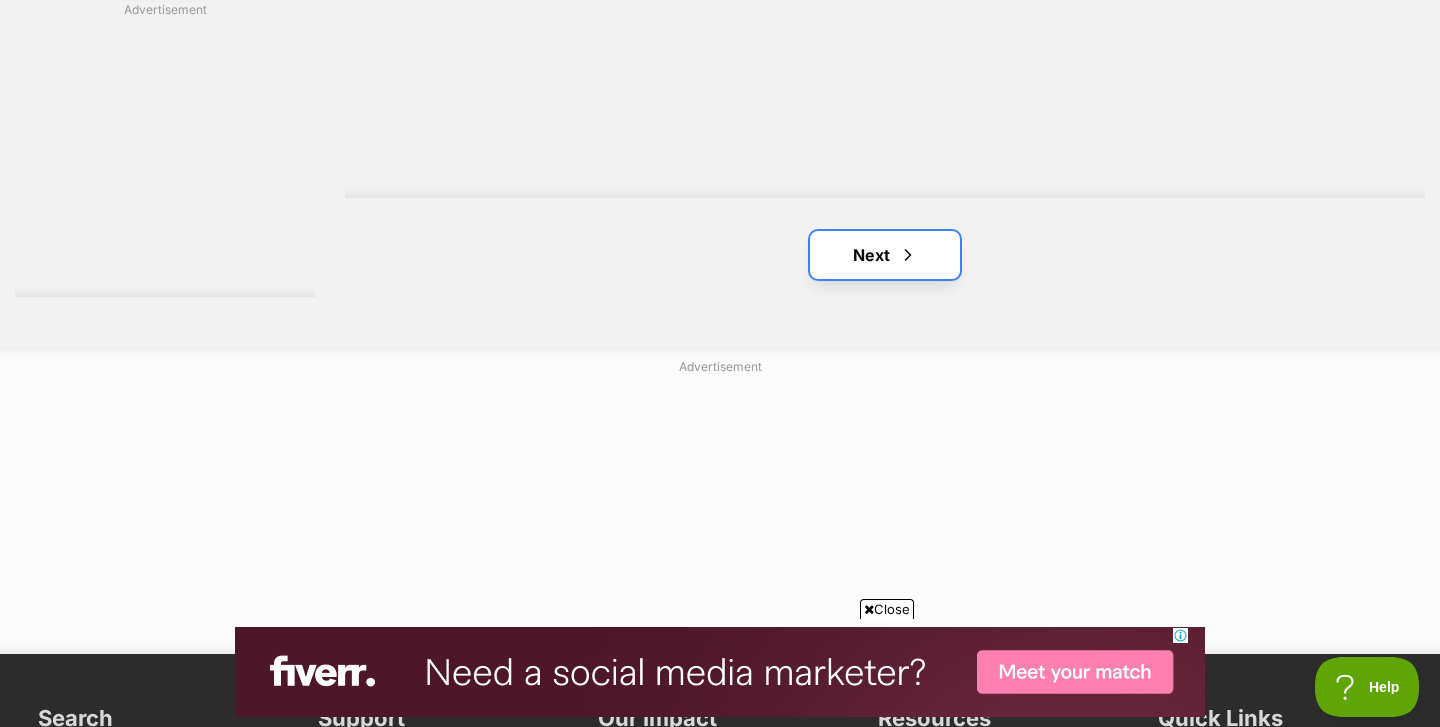 scroll, scrollTop: 0, scrollLeft: 0, axis: both 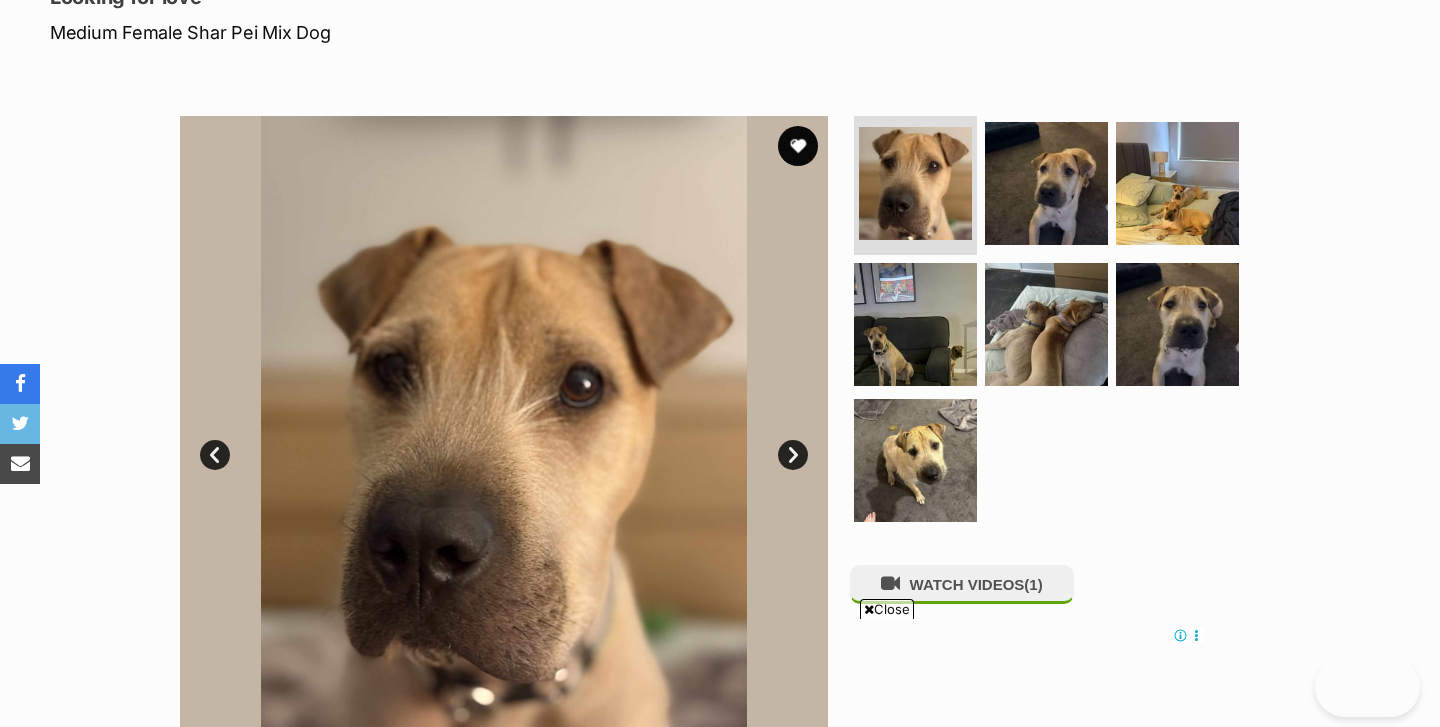click on "Next" at bounding box center (793, 455) 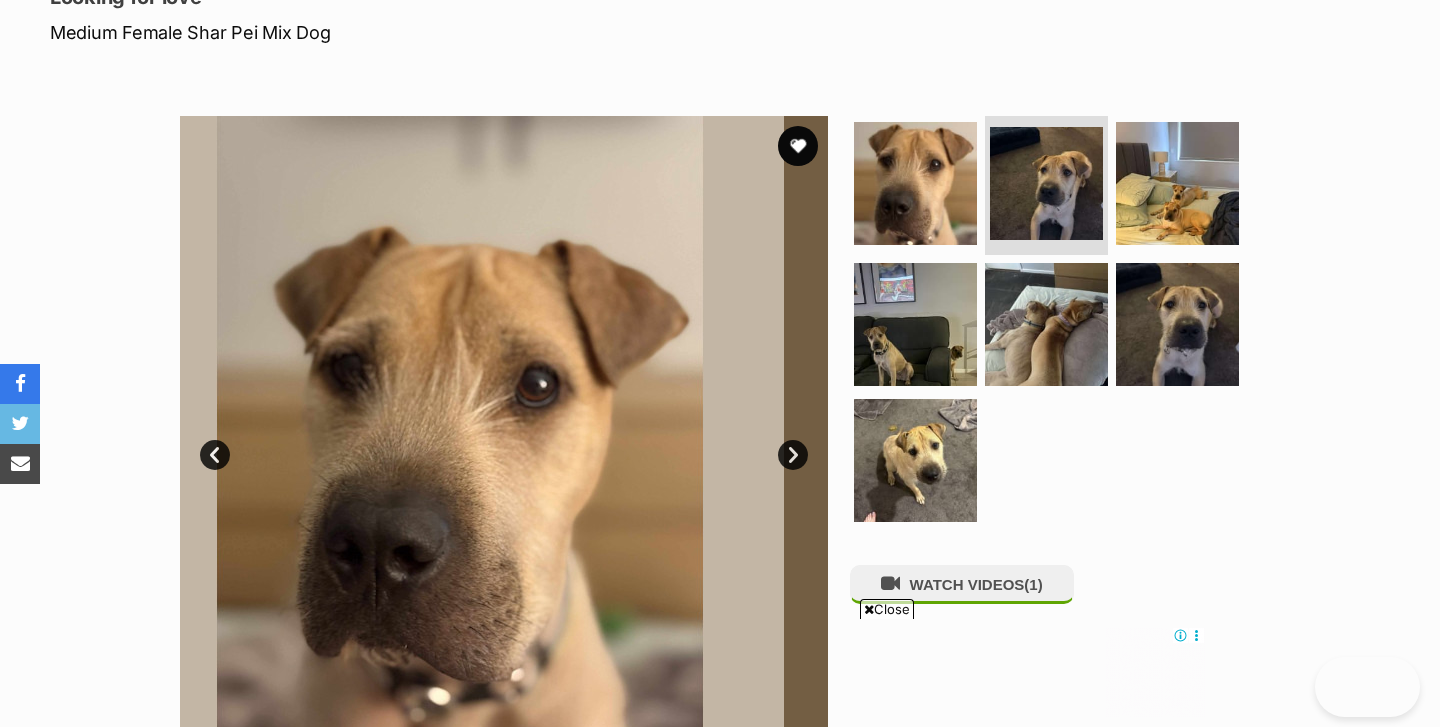 scroll, scrollTop: 0, scrollLeft: 0, axis: both 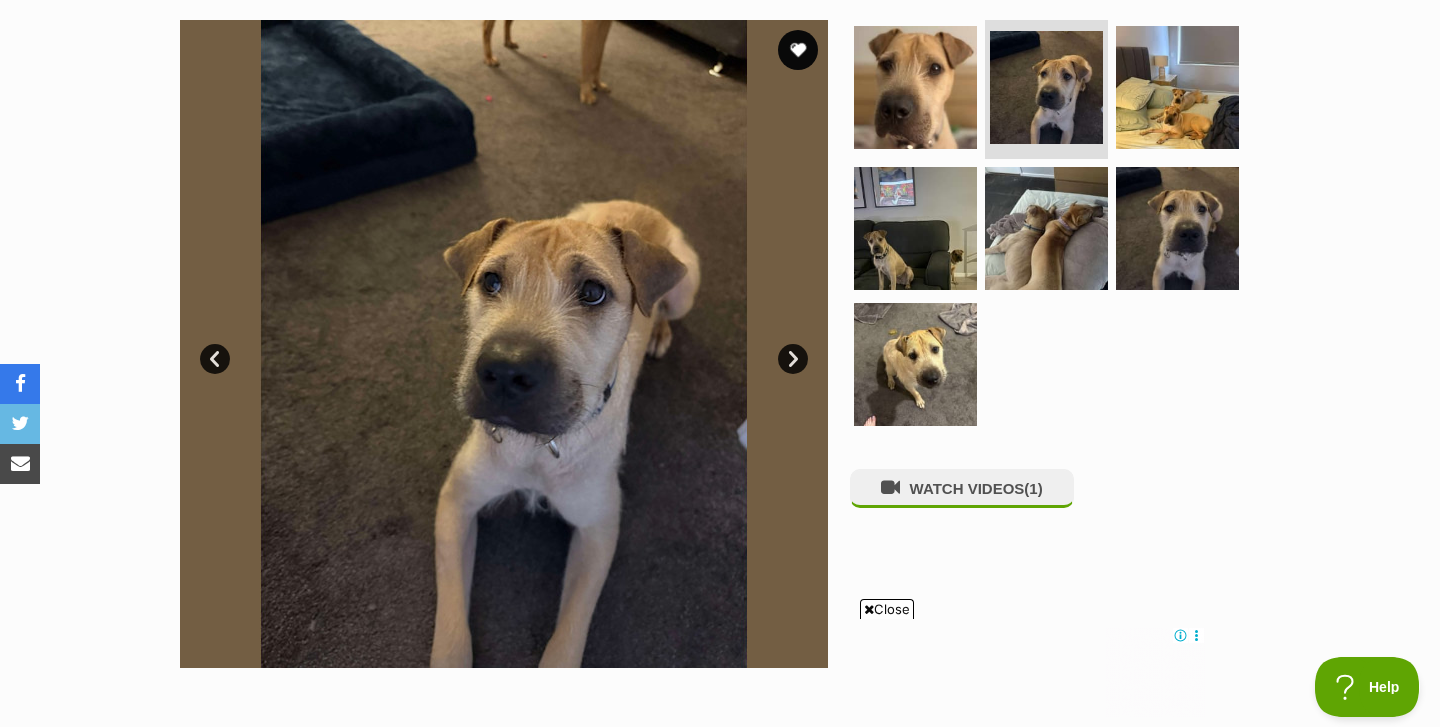 click on "Next" at bounding box center (793, 359) 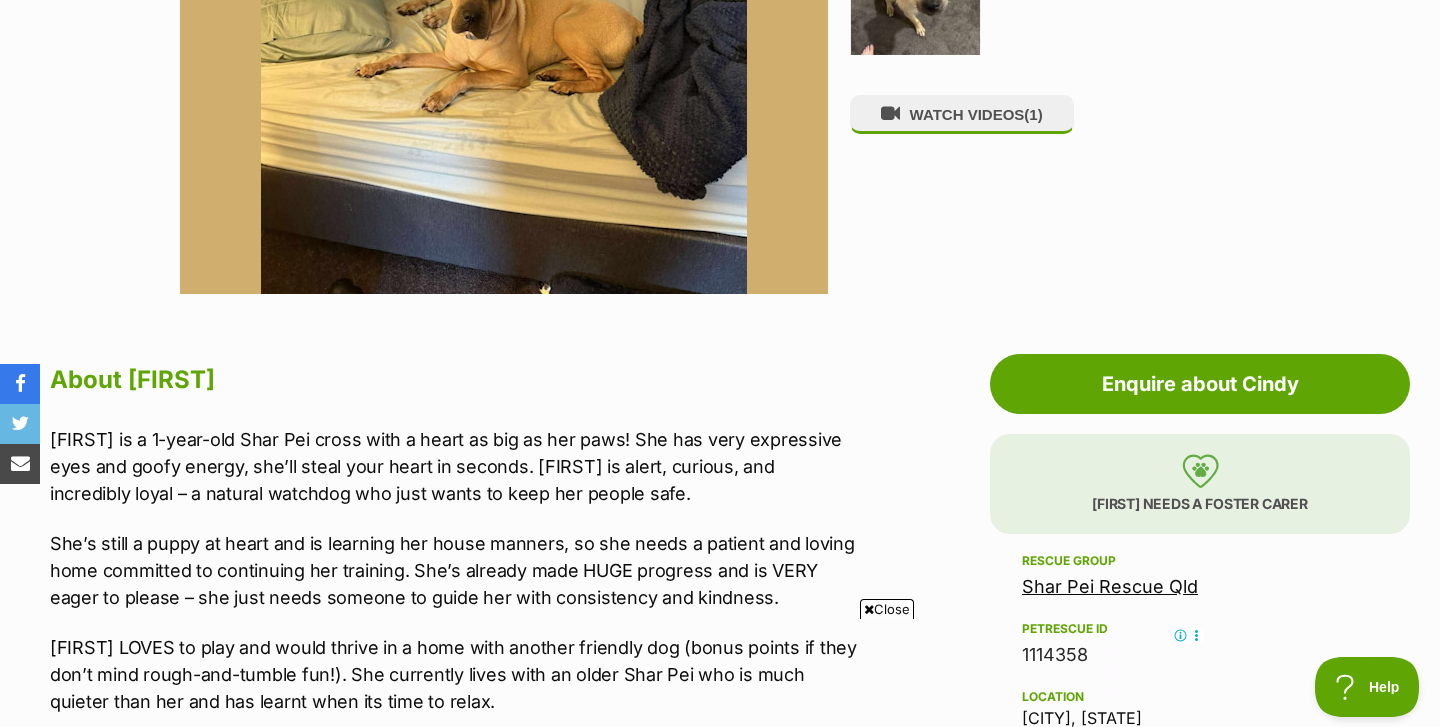 scroll, scrollTop: 958, scrollLeft: 0, axis: vertical 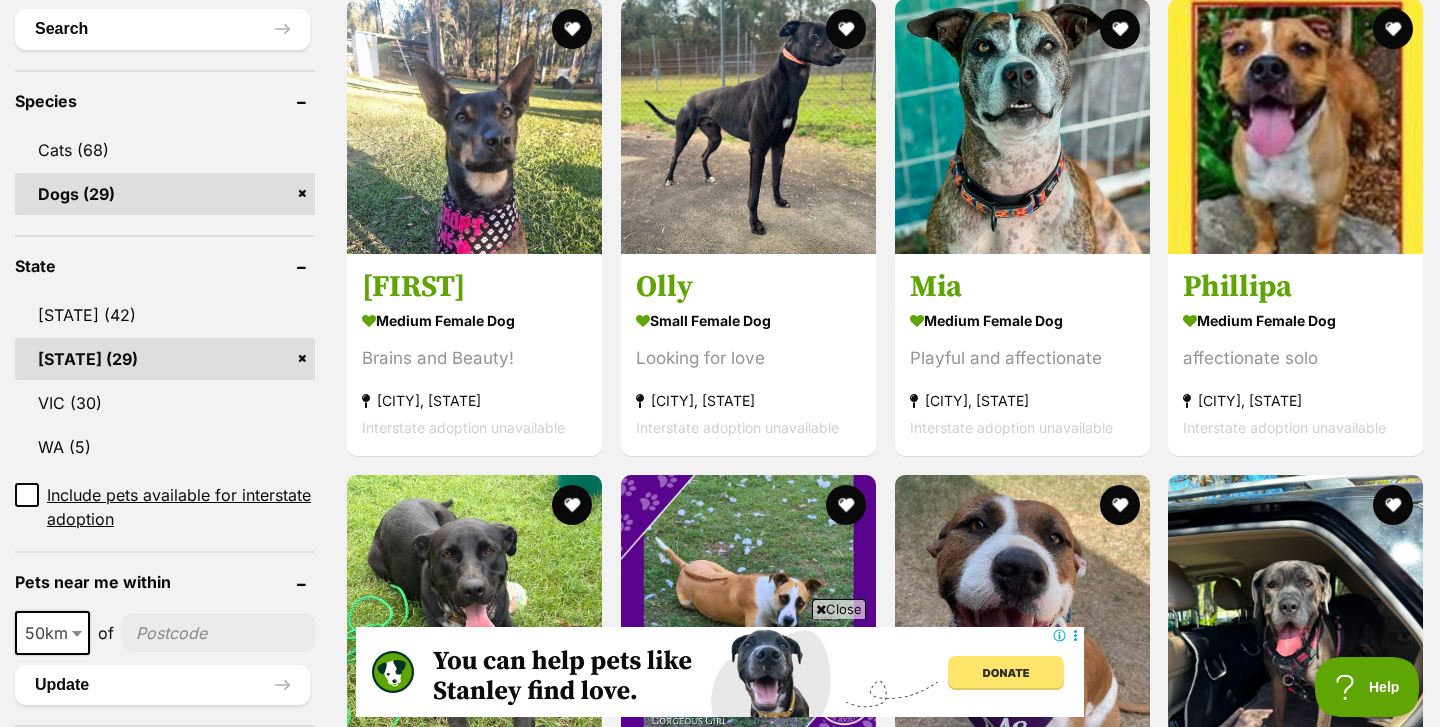 click on "Close" at bounding box center (839, 609) 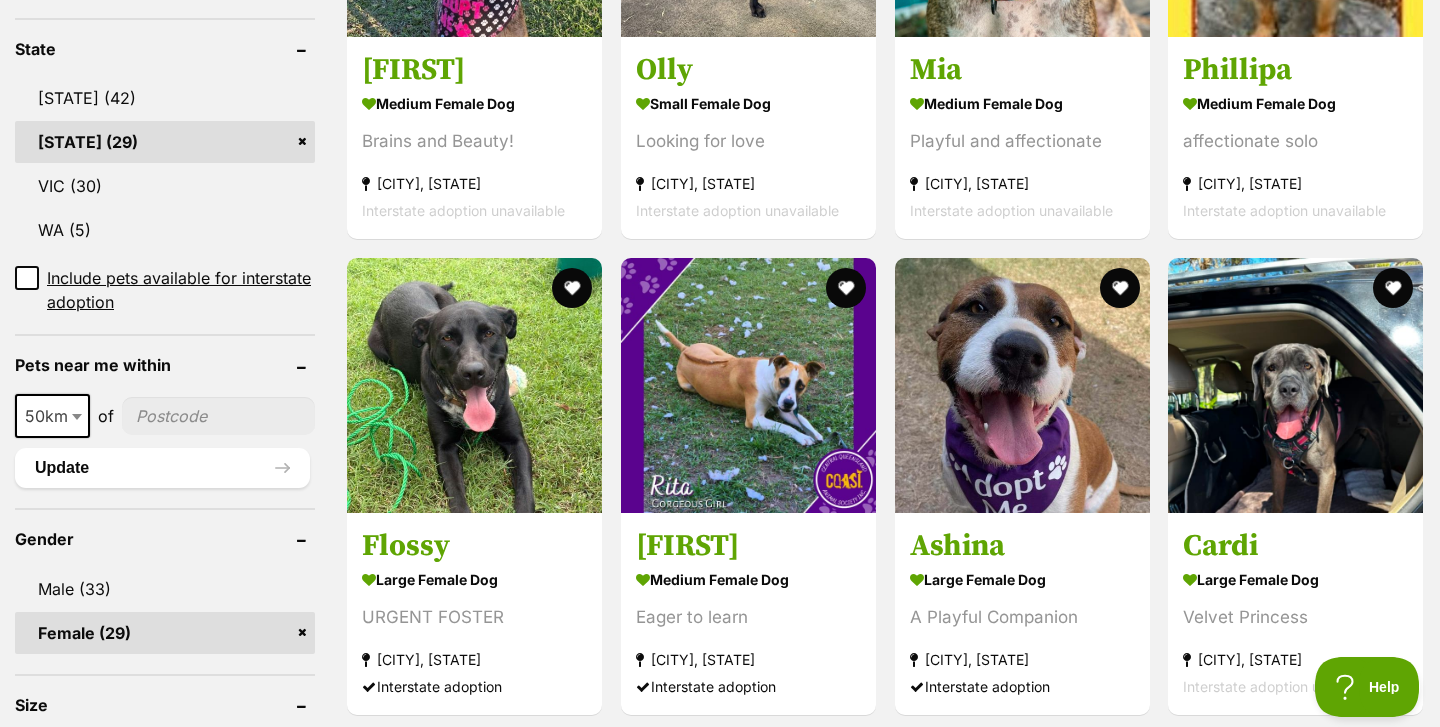 scroll, scrollTop: 997, scrollLeft: 0, axis: vertical 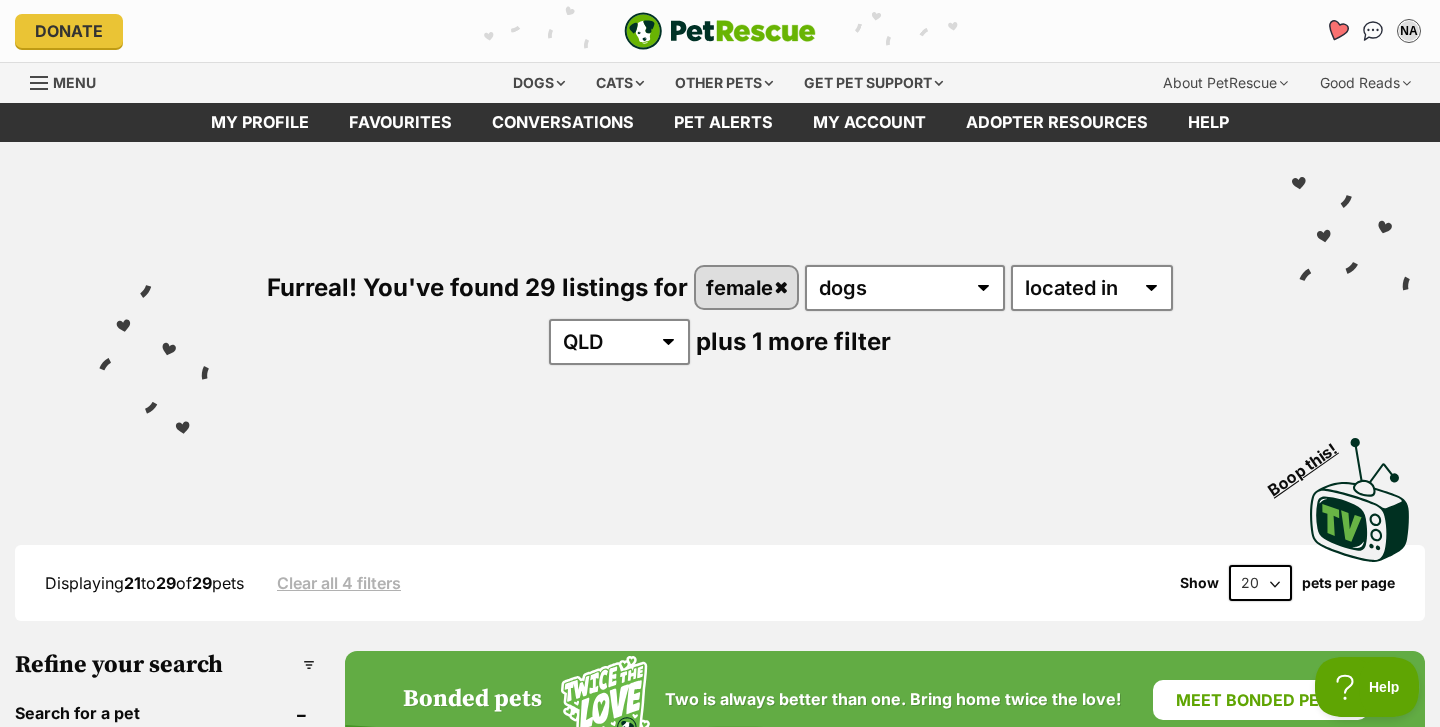 click 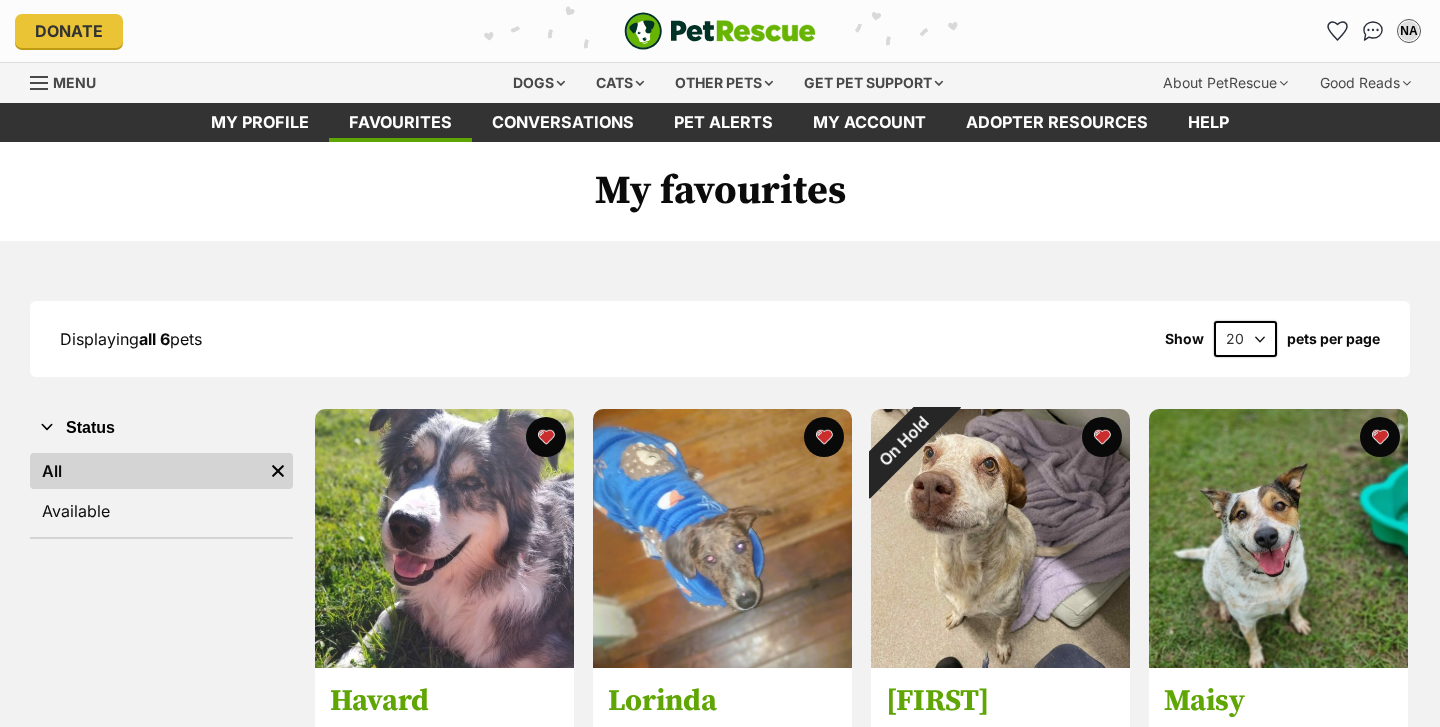 scroll, scrollTop: 0, scrollLeft: 0, axis: both 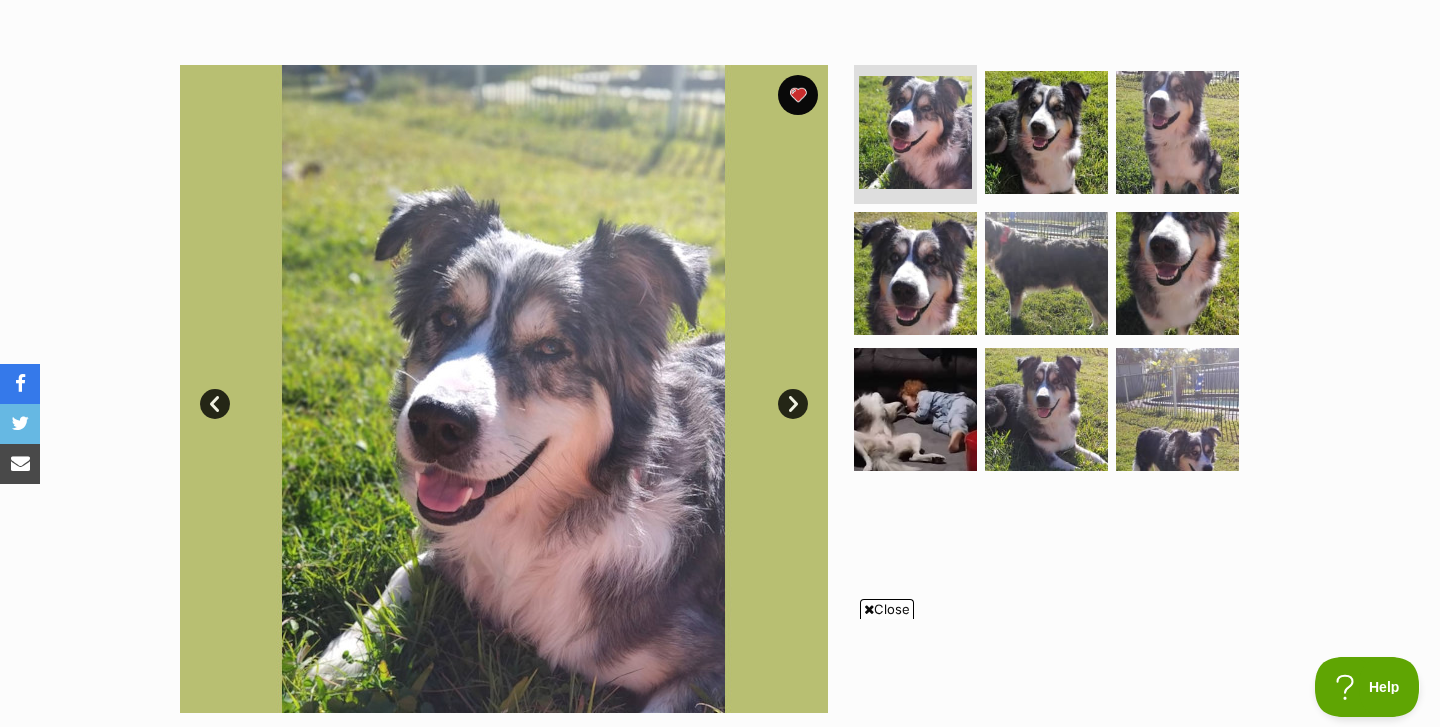 click on "Next" at bounding box center [793, 404] 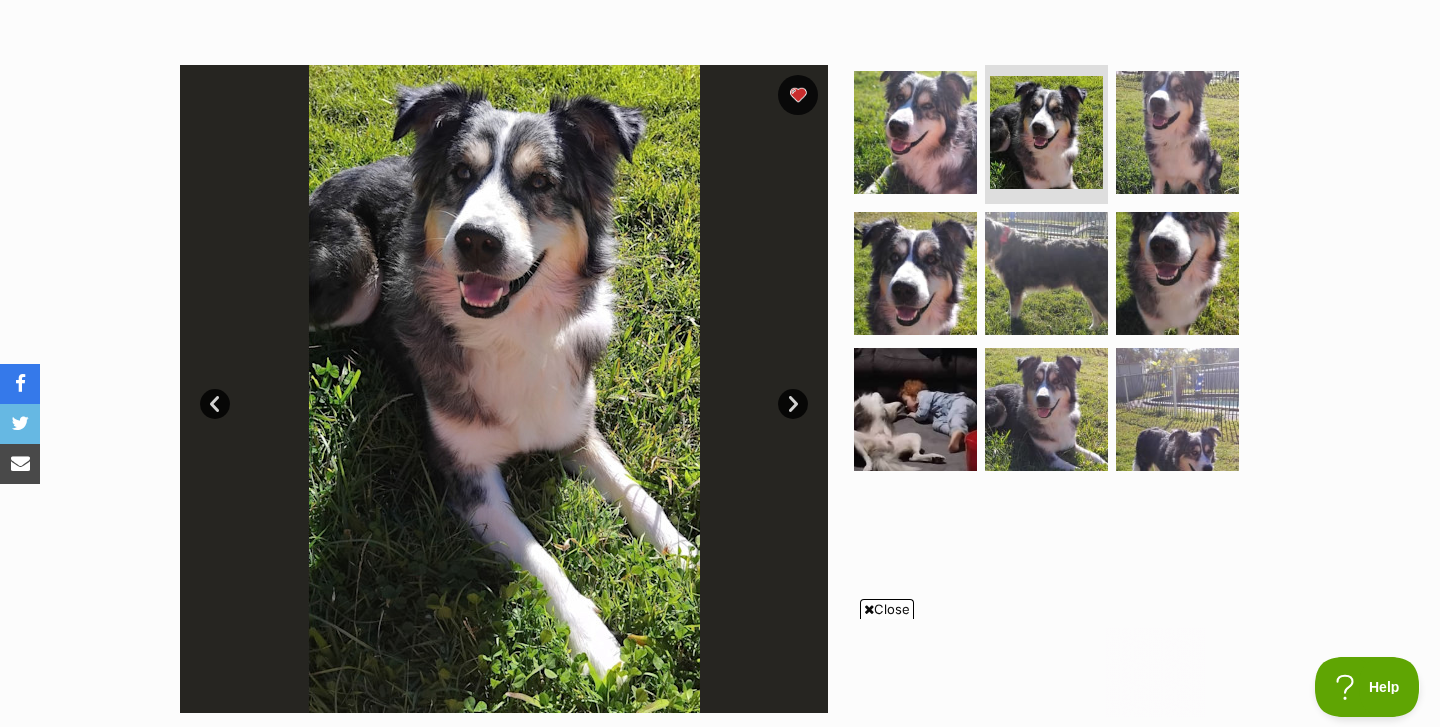 scroll, scrollTop: 0, scrollLeft: 0, axis: both 